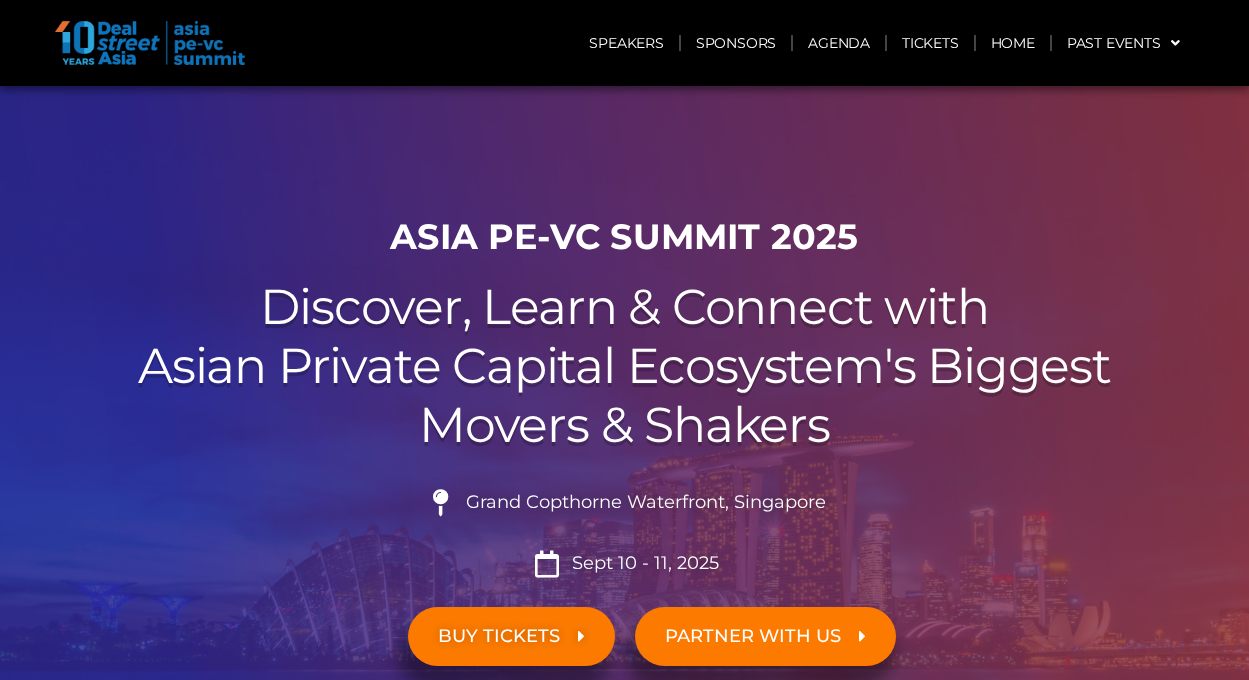 scroll, scrollTop: 0, scrollLeft: 0, axis: both 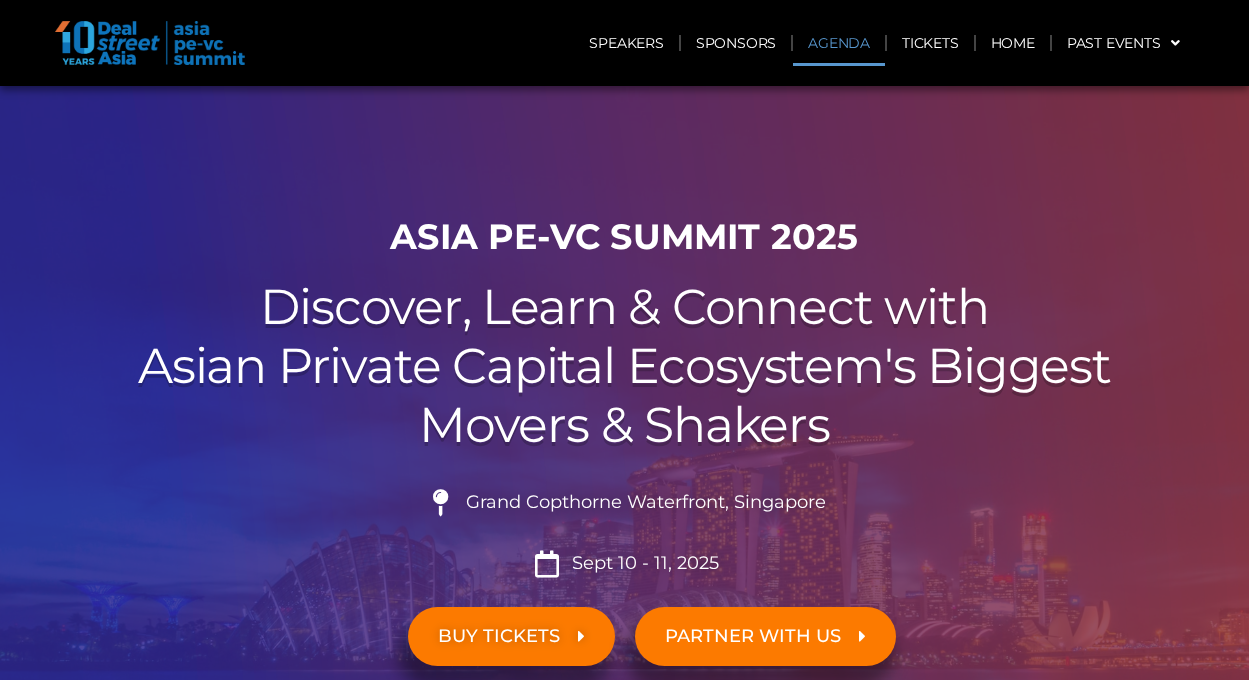 click on "Agenda" 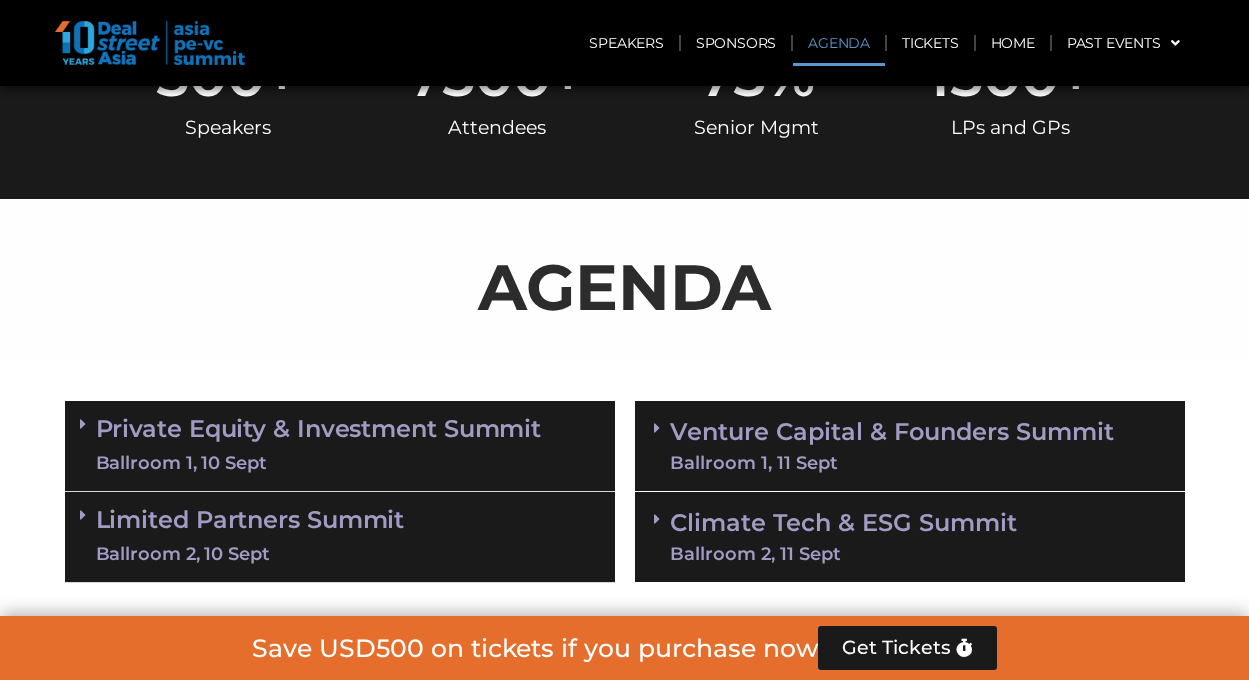 scroll, scrollTop: 1026, scrollLeft: 0, axis: vertical 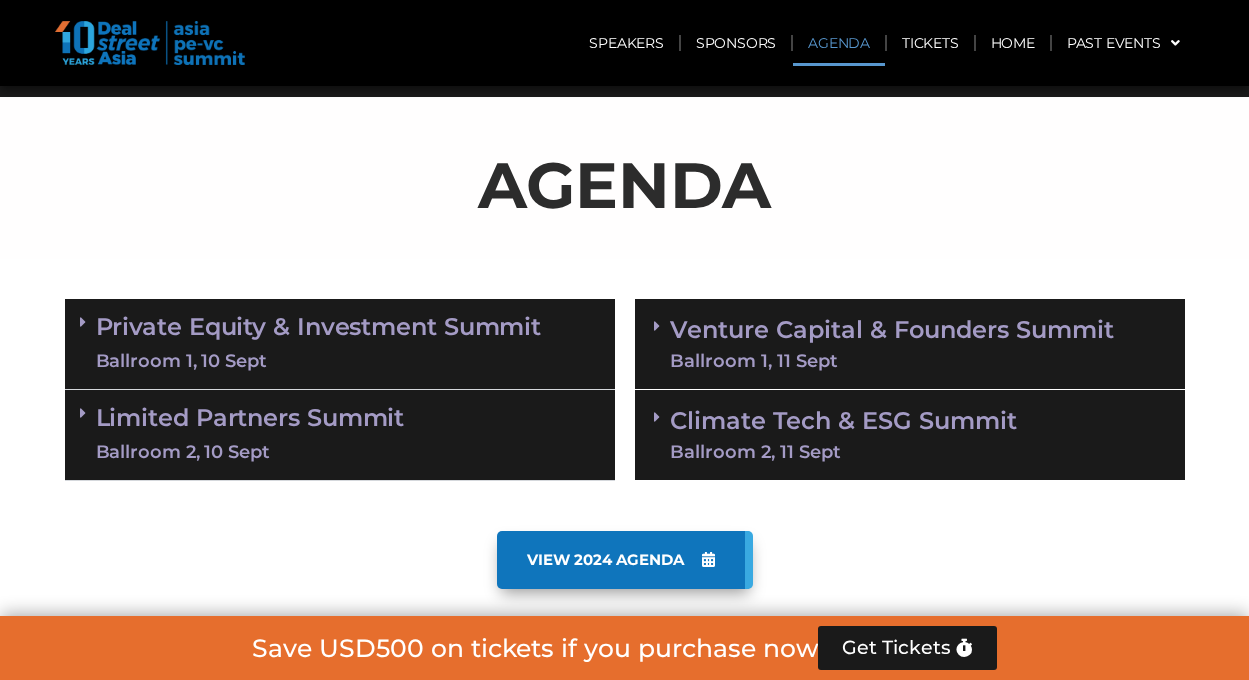 click on "VIEW 2024 AGENDA" at bounding box center (625, 590) 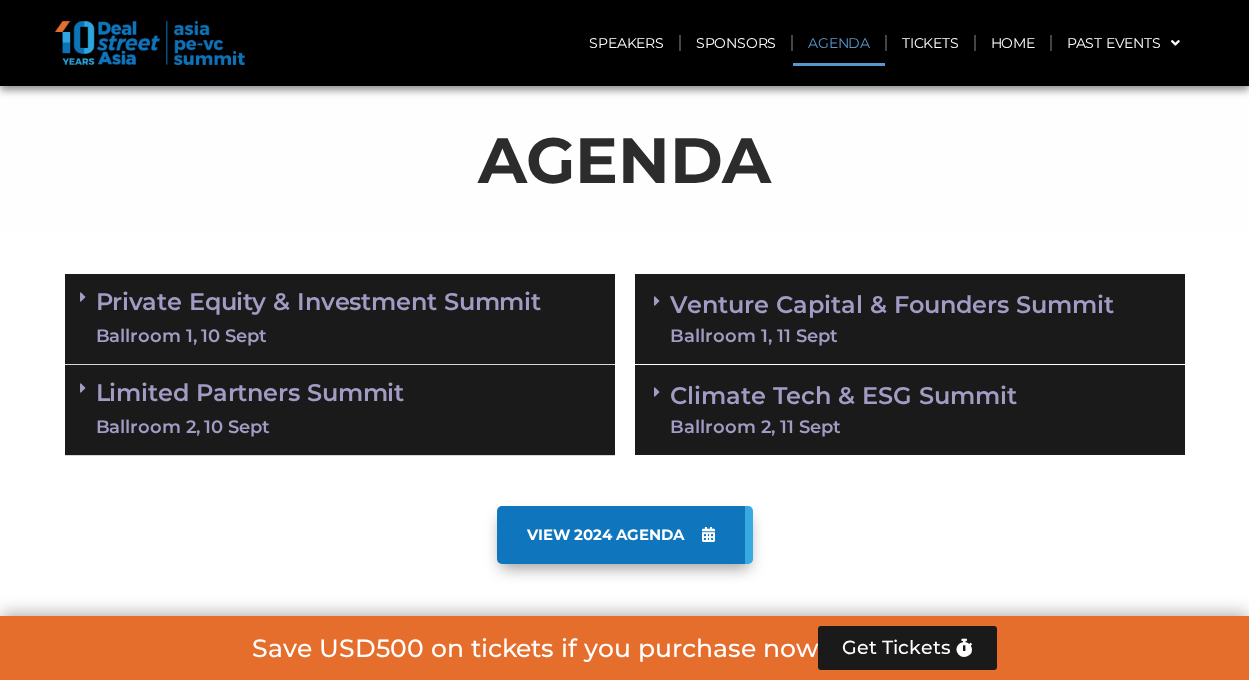 scroll, scrollTop: 1062, scrollLeft: 0, axis: vertical 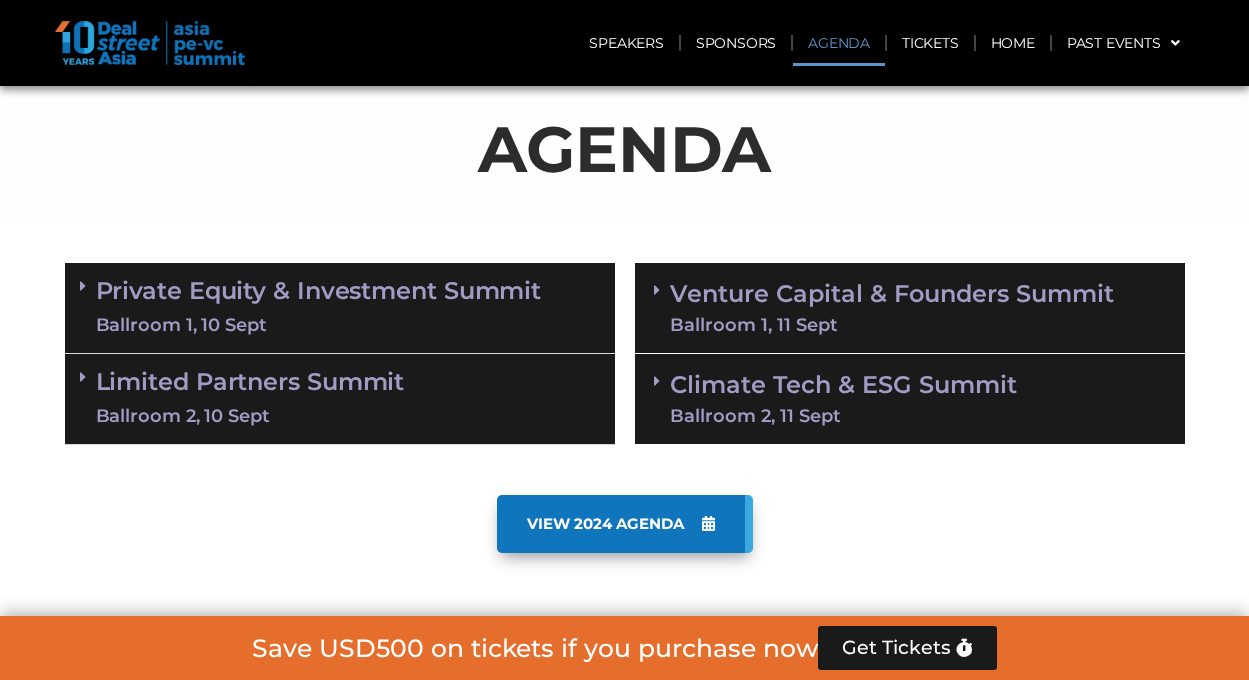 click on "VIEW 2024 AGENDA" at bounding box center [625, 524] 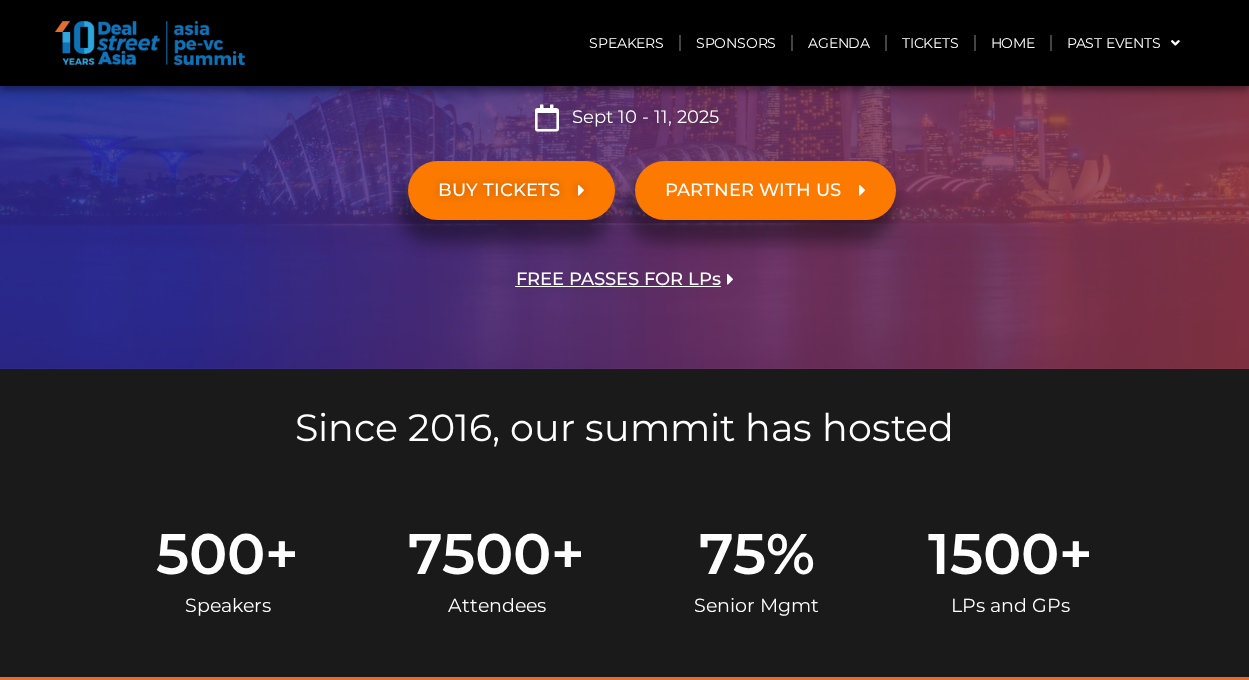 scroll, scrollTop: 0, scrollLeft: 0, axis: both 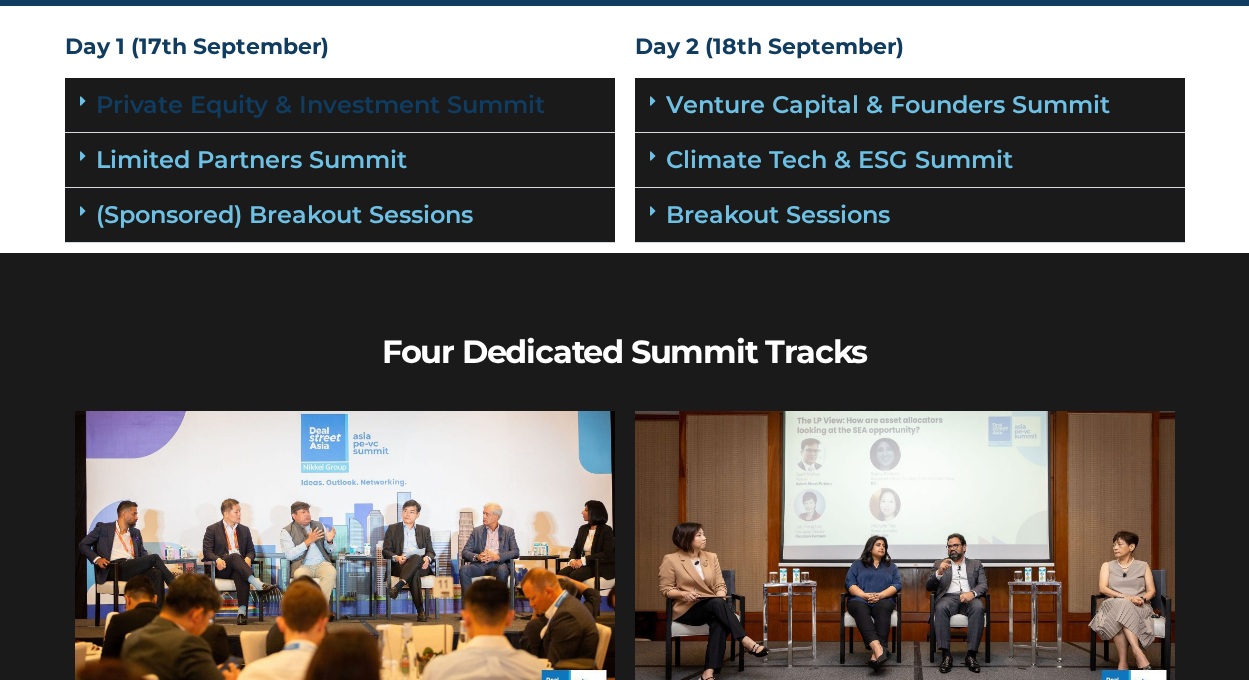 click on "Private Equity & Investment Summit" at bounding box center (320, 104) 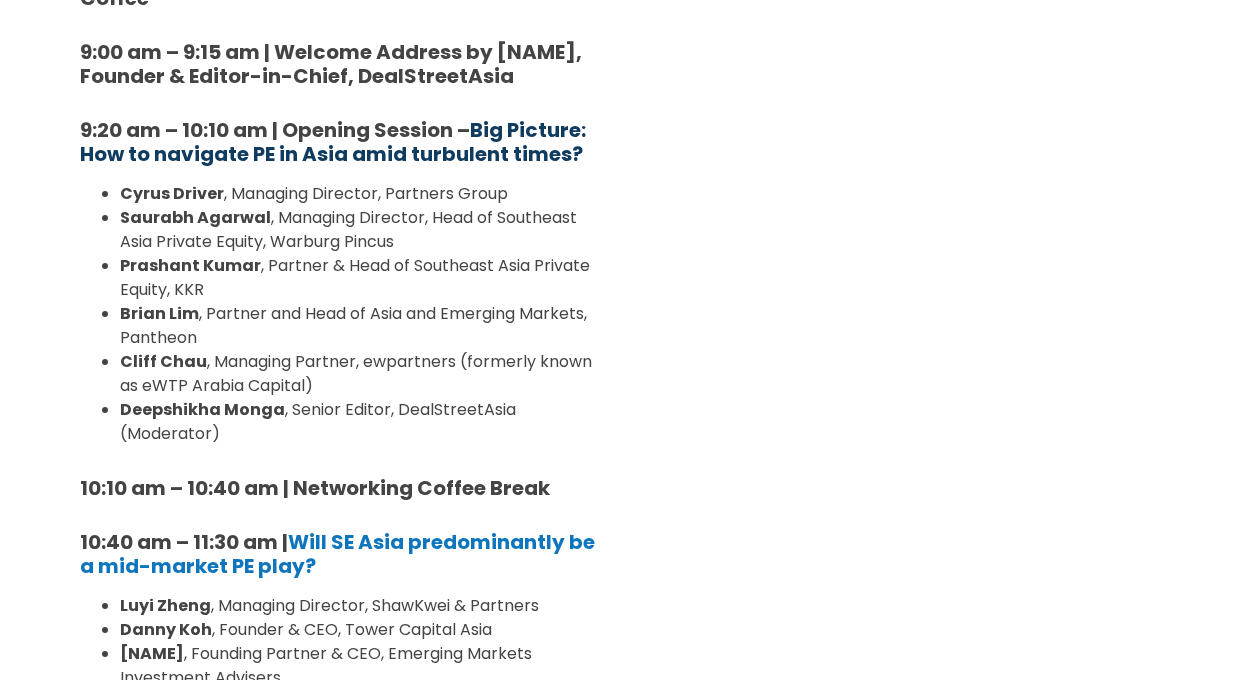 scroll, scrollTop: 530, scrollLeft: 0, axis: vertical 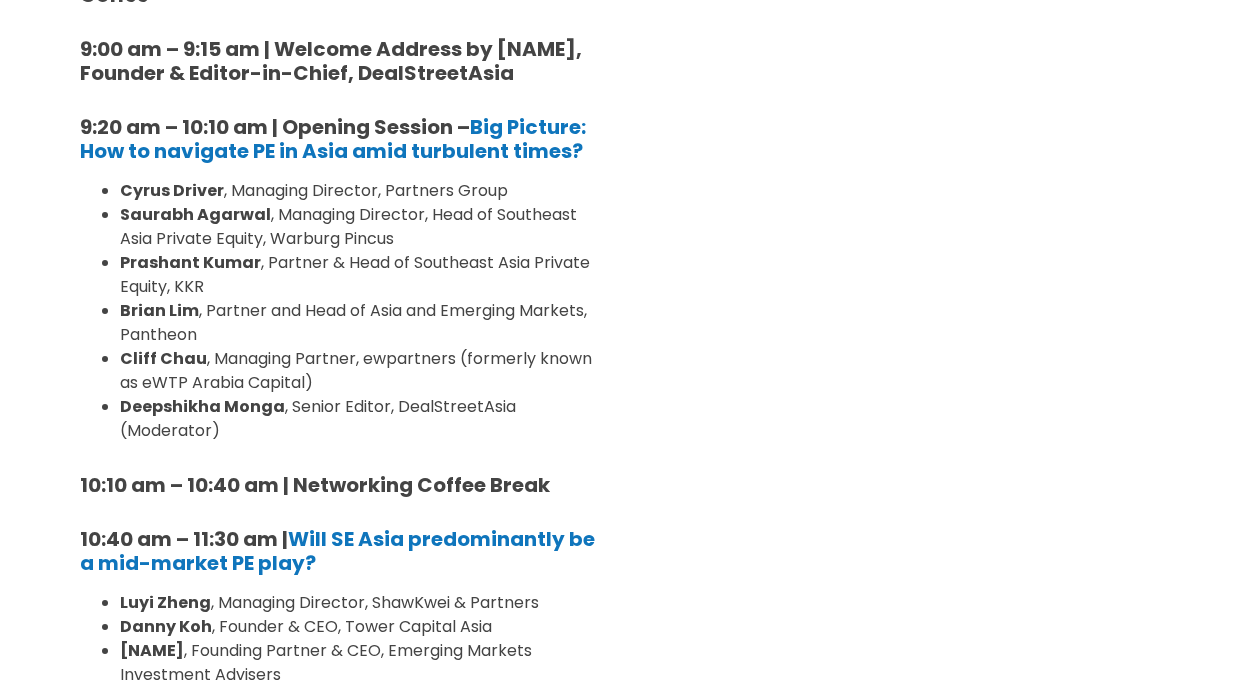 click on "Day 2 (18th September) Venture Capital & Founders​ Summit Location: Grand Ballroom 1, Level 4 8:00 am – 9:00 am | Registration & Networking Coffee 9:00 am – 9:15 am | Welcome Address by [NAME], Founder & Editor-in-Chief, DealStreetAsia 9:20 am – 10:10 am | Opening Keynote Chat: The case for Asia Venture Capital amidst funding drought [NAME], Senior Managing Partner, Granite Asia [NAME], Managing Director, Peak XV In conversation with [NAME], Founder & Editor-in-Chief, DealStreetAsia 10:10 am – 10:40 am | Networking Coffee Break 10:40 am – 11:30 am | Country Focus: Unlocking China’s playbook to deep tech supremacy [NAME], Managing Director and Investment Committee Member, Future Capital [NAME], Managing Partner, TH Capital International [NAME] [NAME] [NAME] [NAME]" at bounding box center (910, 1232) 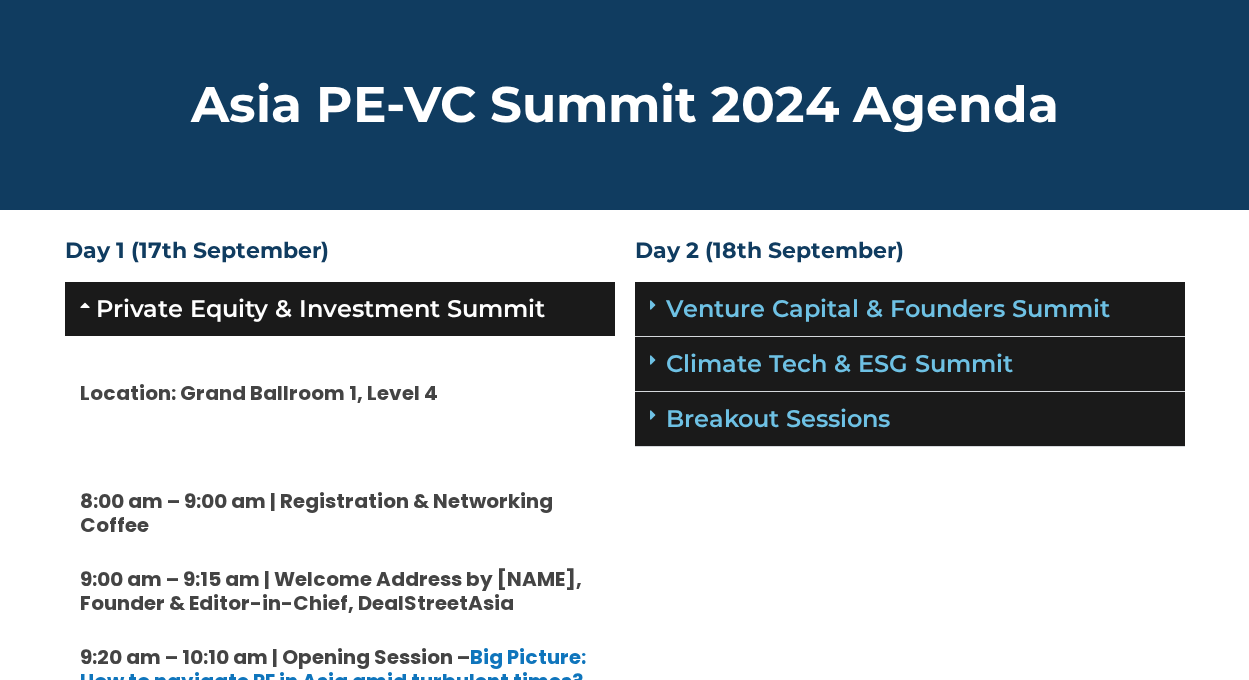 scroll, scrollTop: 0, scrollLeft: 0, axis: both 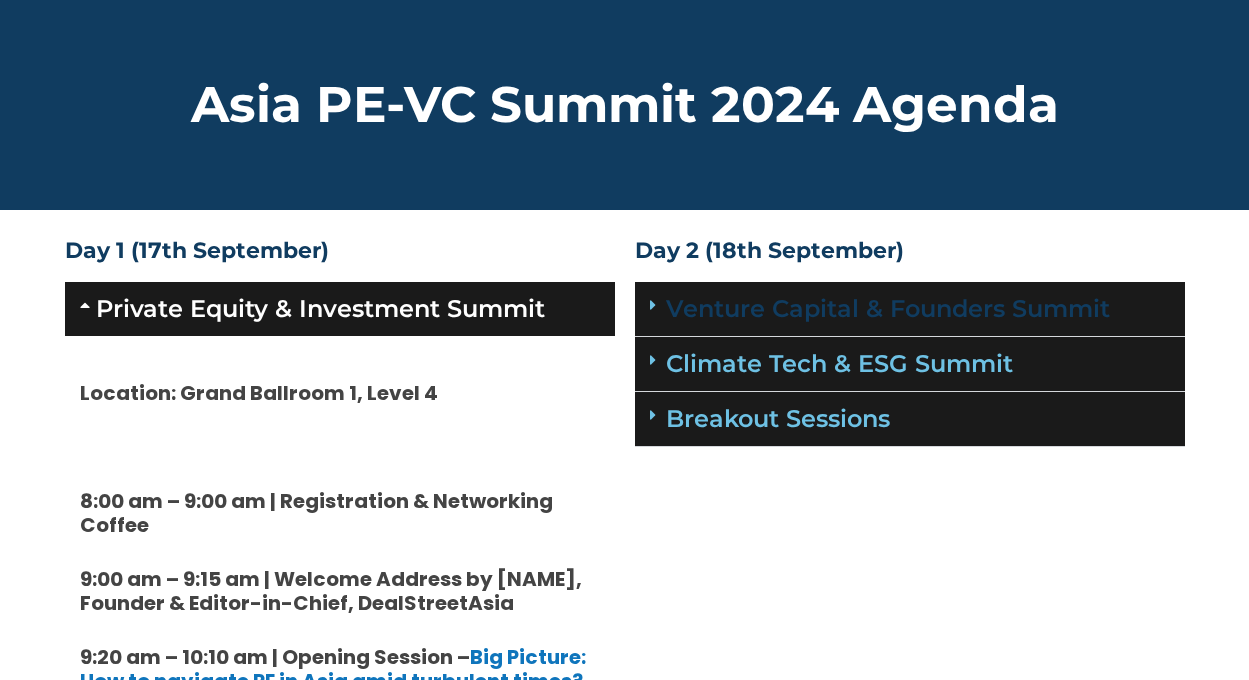 click on "Venture Capital & Founders​ Summit" at bounding box center [888, 308] 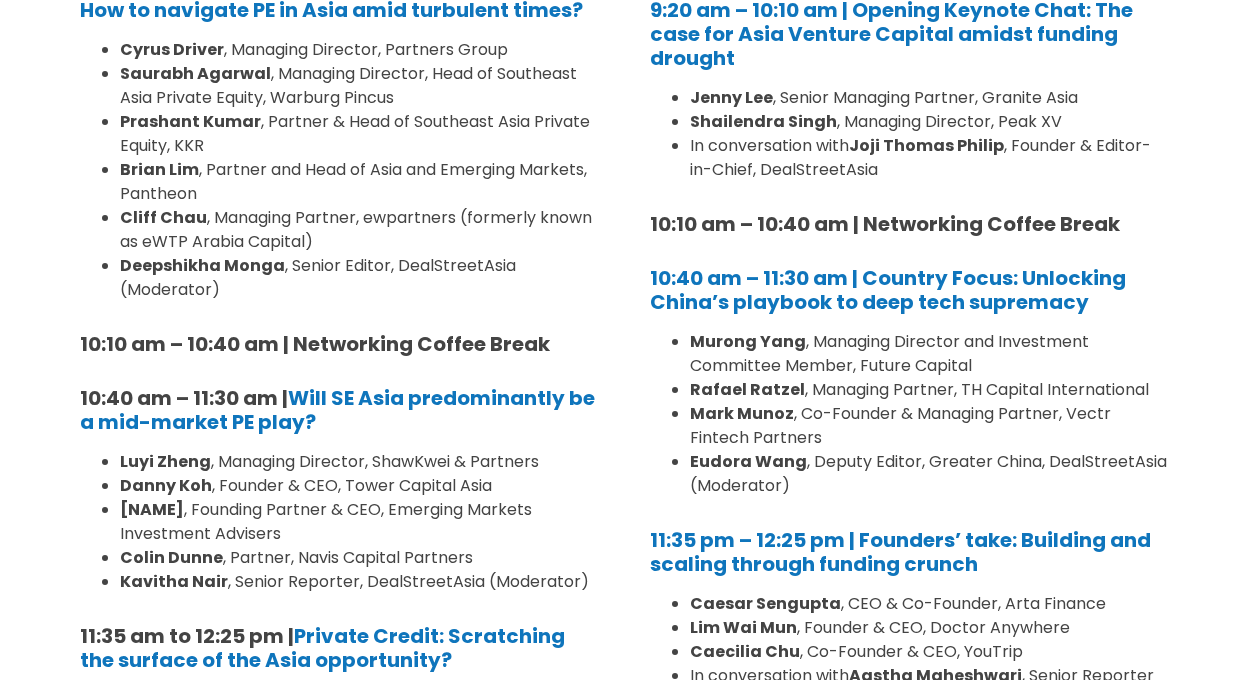scroll, scrollTop: 681, scrollLeft: 0, axis: vertical 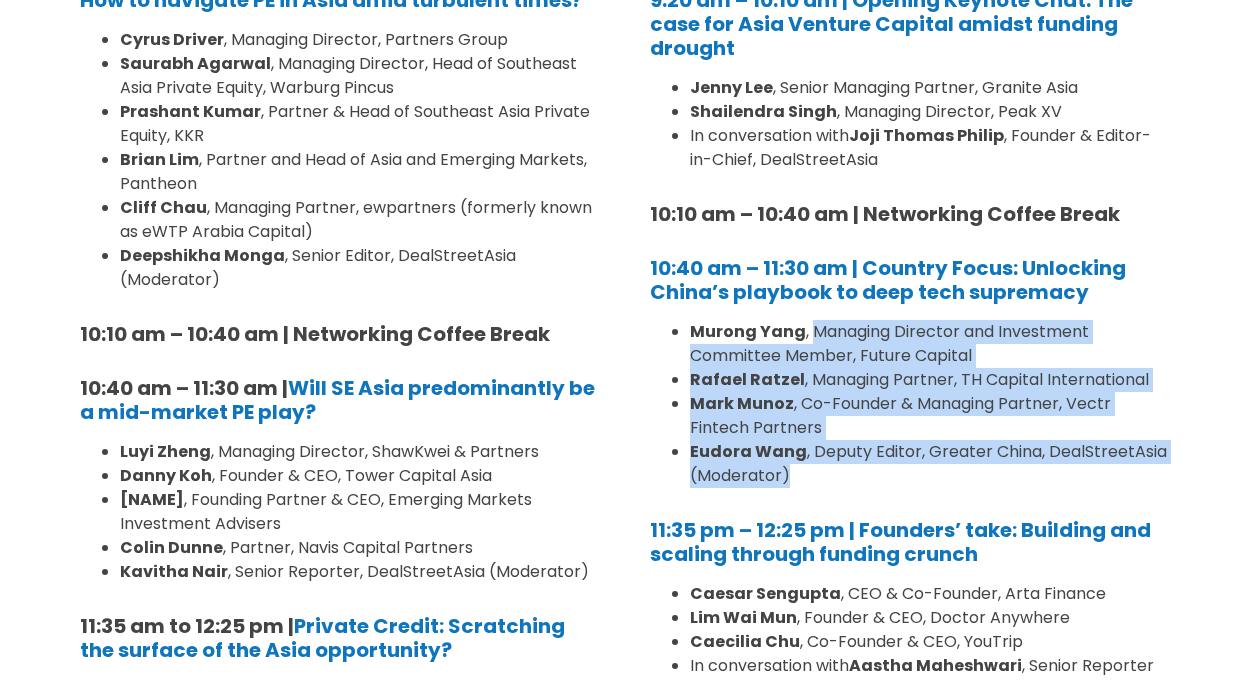 drag, startPoint x: 1016, startPoint y: 463, endPoint x: 806, endPoint y: 336, distance: 245.41597 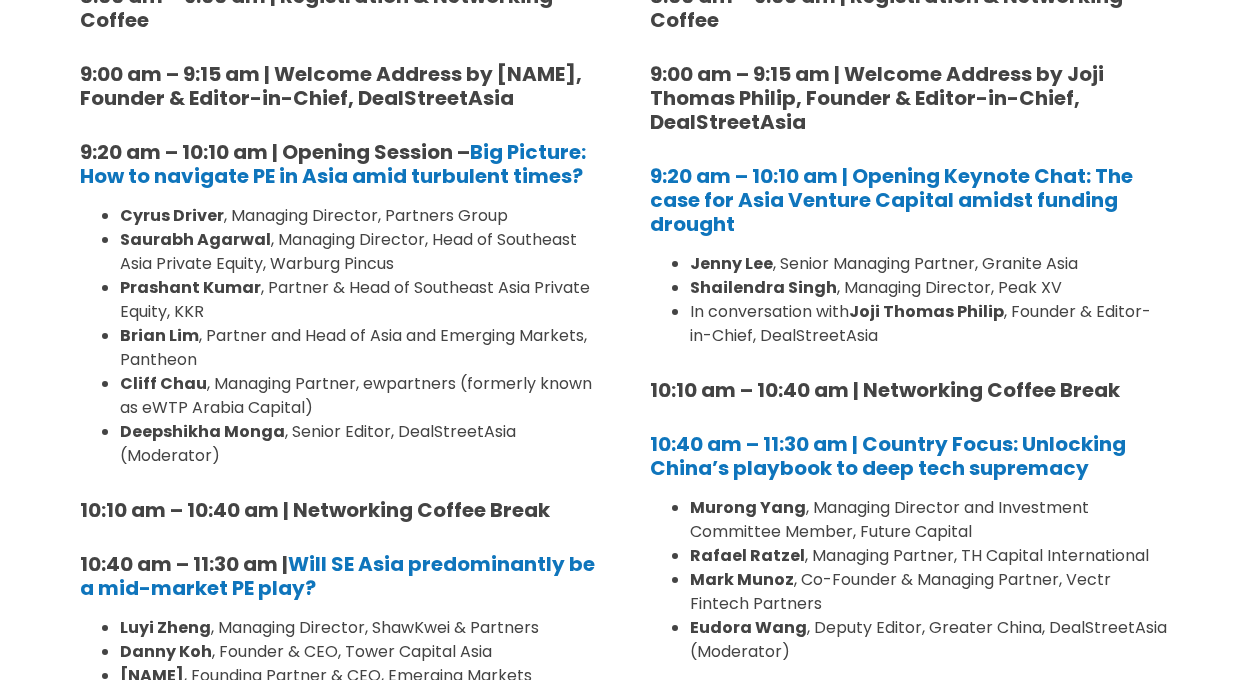 scroll, scrollTop: 504, scrollLeft: 0, axis: vertical 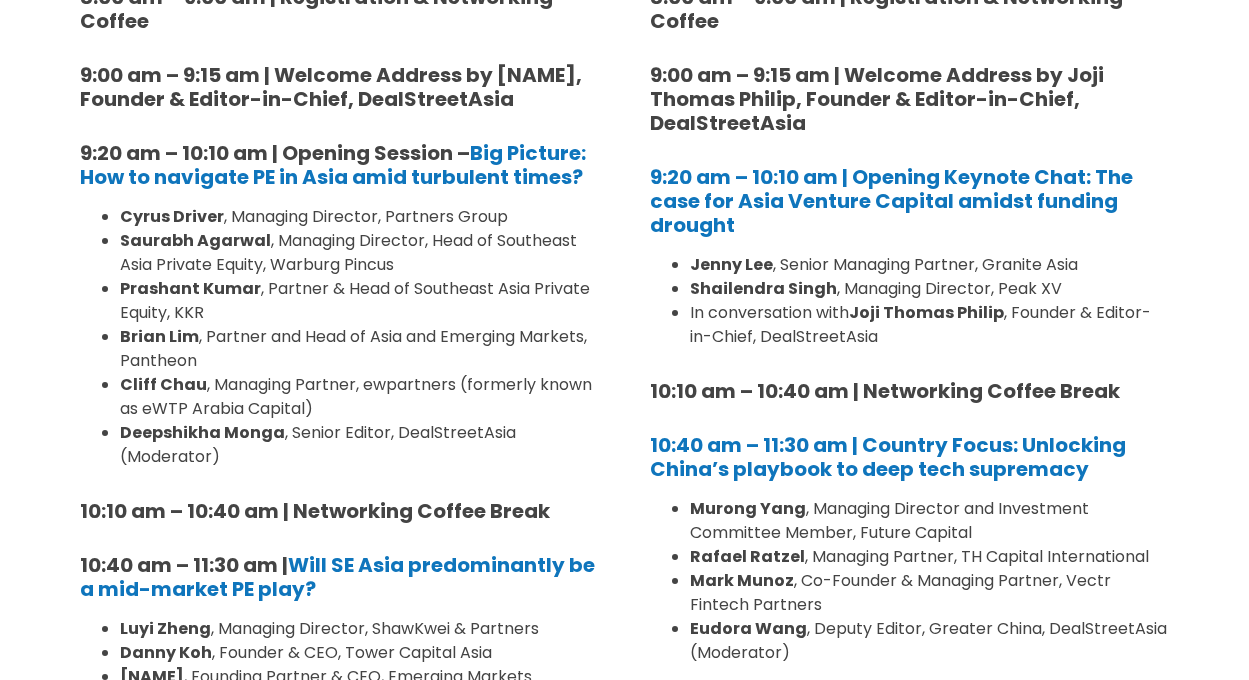 click on "Day 2 (18th September) Venture Capital & Founders​ Summit Location: Grand Ballroom 1, Level 4 8:00 am – 9:00 am | Registration & Networking Coffee 9:00 am – 9:15 am | Welcome Address by [NAME], Founder & Editor-in-Chief, DealStreetAsia 9:20 am – 10:10 am | Opening Keynote Chat: The case for Asia Venture Capital amidst funding drought [NAME], Senior Managing Partner, Granite Asia [NAME], Managing Director, Peak XV In conversation with [NAME], Founder & Editor-in-Chief, DealStreetAsia 10:10 am – 10:40 am | Networking Coffee Break 10:40 am – 11:30 am | Country Focus: Unlocking China’s playbook to deep tech supremacy [NAME], Managing Director and Investment Committee Member, Future Capital [NAME], Managing Partner, TH Capital International [NAME] [NAME] [NAME] [NAME]" at bounding box center [910, 1258] 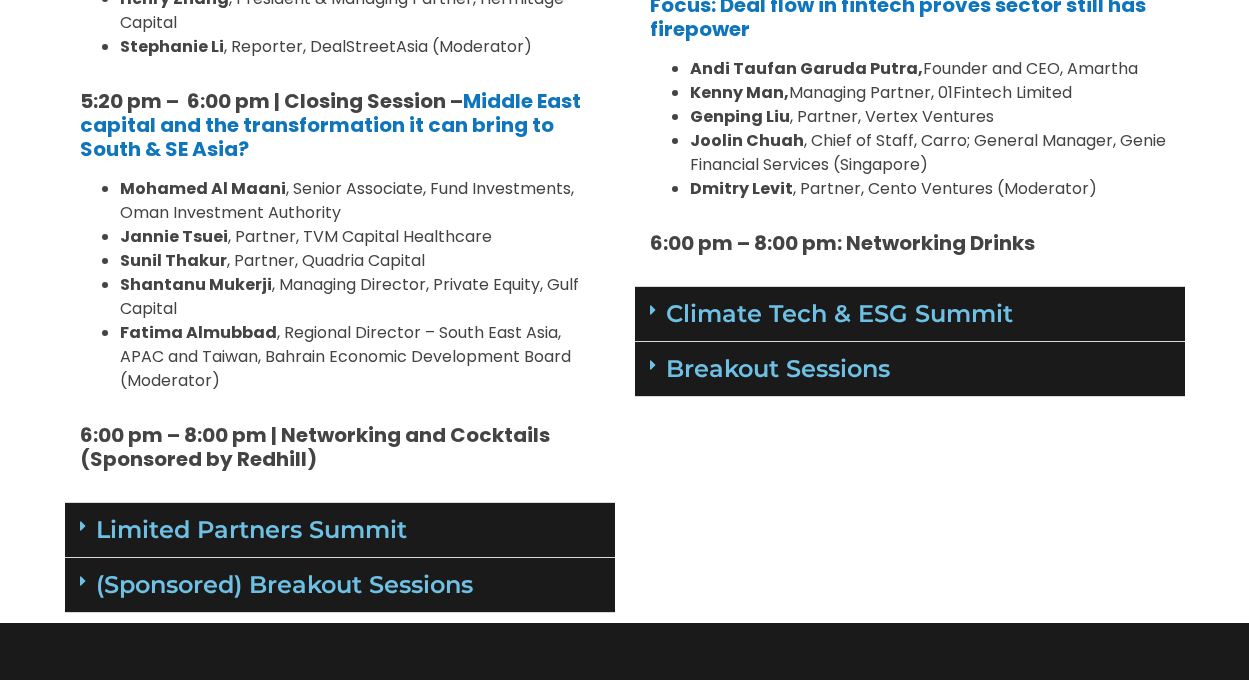 scroll, scrollTop: 2772, scrollLeft: 0, axis: vertical 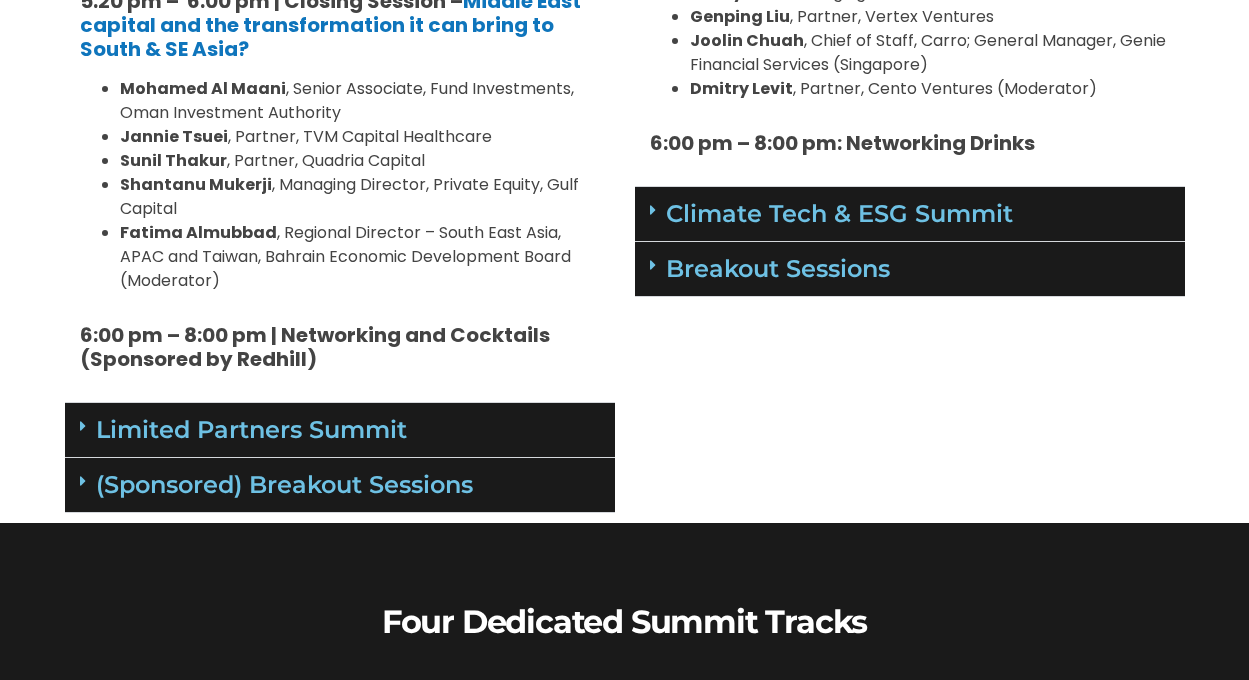 click on "Limited Partners Summit" at bounding box center (340, 430) 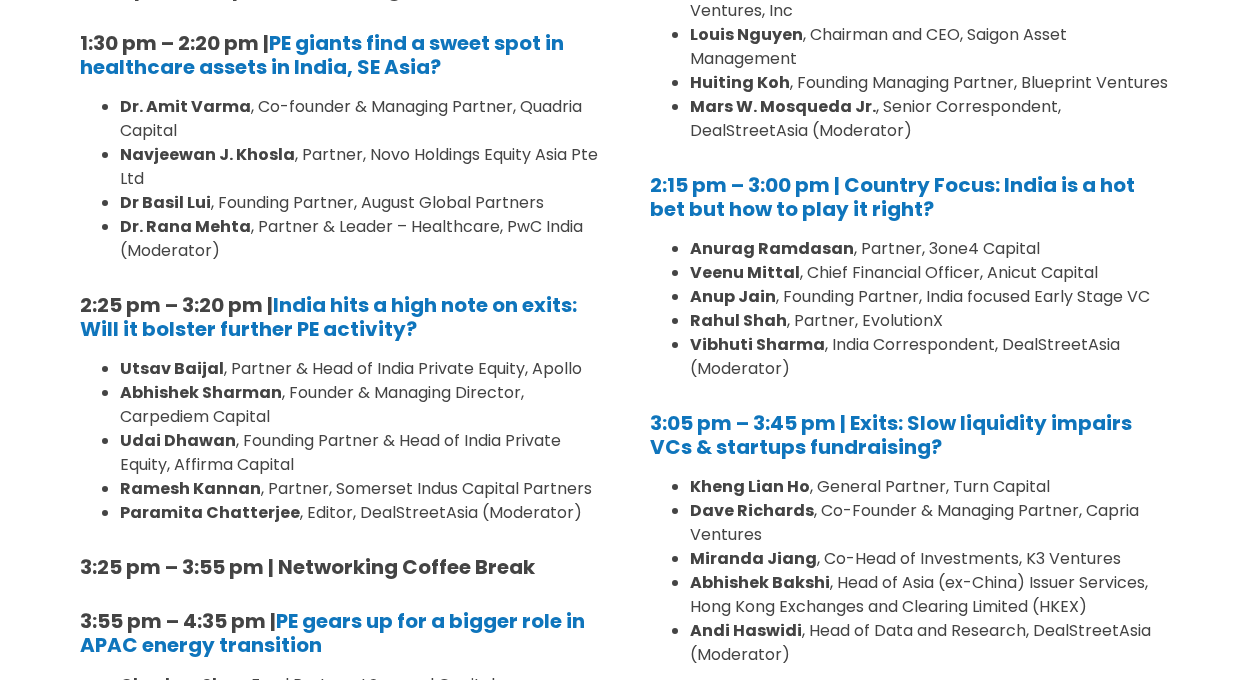 scroll, scrollTop: 1567, scrollLeft: 0, axis: vertical 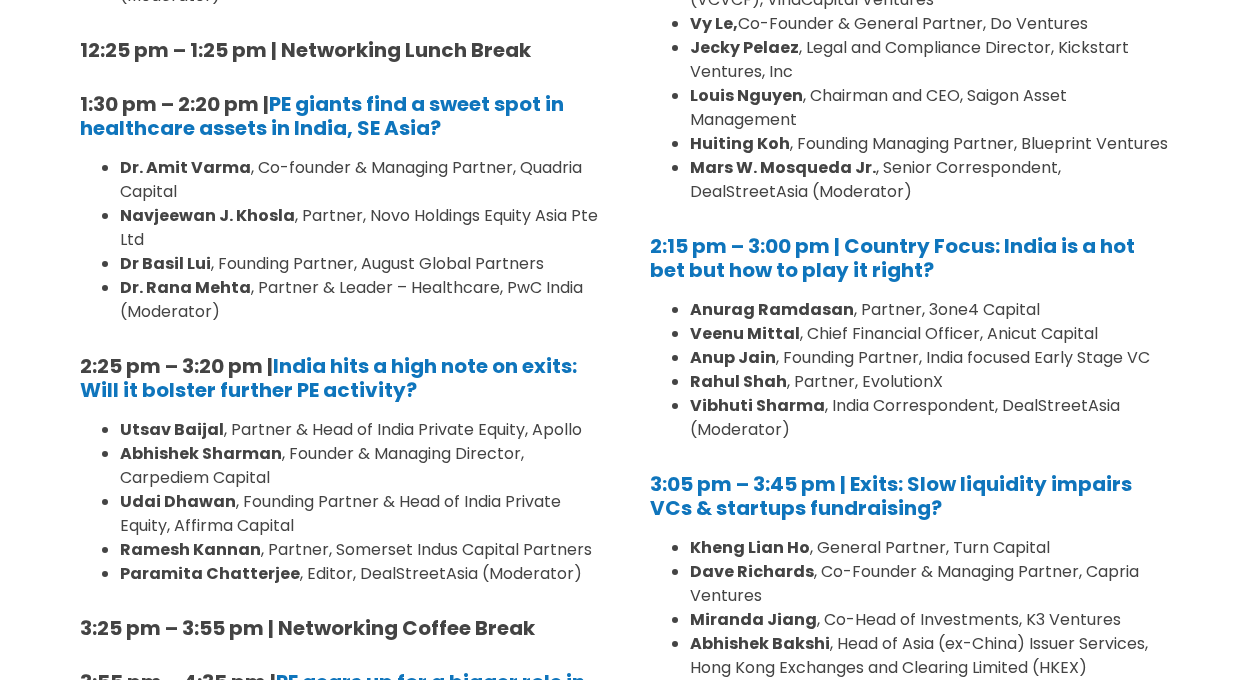 click on "Day 2 (18th September) Venture Capital & Founders​ Summit Location: Grand Ballroom 1, Level 4 8:00 am – 9:00 am | Registration & Networking Coffee 9:00 am – 9:15 am | Welcome Address by [NAME], Founder & Editor-in-Chief, DealStreetAsia 9:20 am – 10:10 am | Opening Keynote Chat: The case for Asia Venture Capital amidst funding drought [NAME], Senior Managing Partner, Granite Asia [NAME], Managing Director, Peak XV In conversation with [NAME], Founder & Editor-in-Chief, DealStreetAsia 10:10 am – 10:40 am | Networking Coffee Break 10:40 am – 11:30 am | Country Focus: Unlocking China’s playbook to deep tech supremacy [NAME], Managing Director and Investment Committee Member, Future Capital [NAME], Managing Partner, TH Capital International [NAME] [NAME] [NAME] [NAME]" at bounding box center [910, 1369] 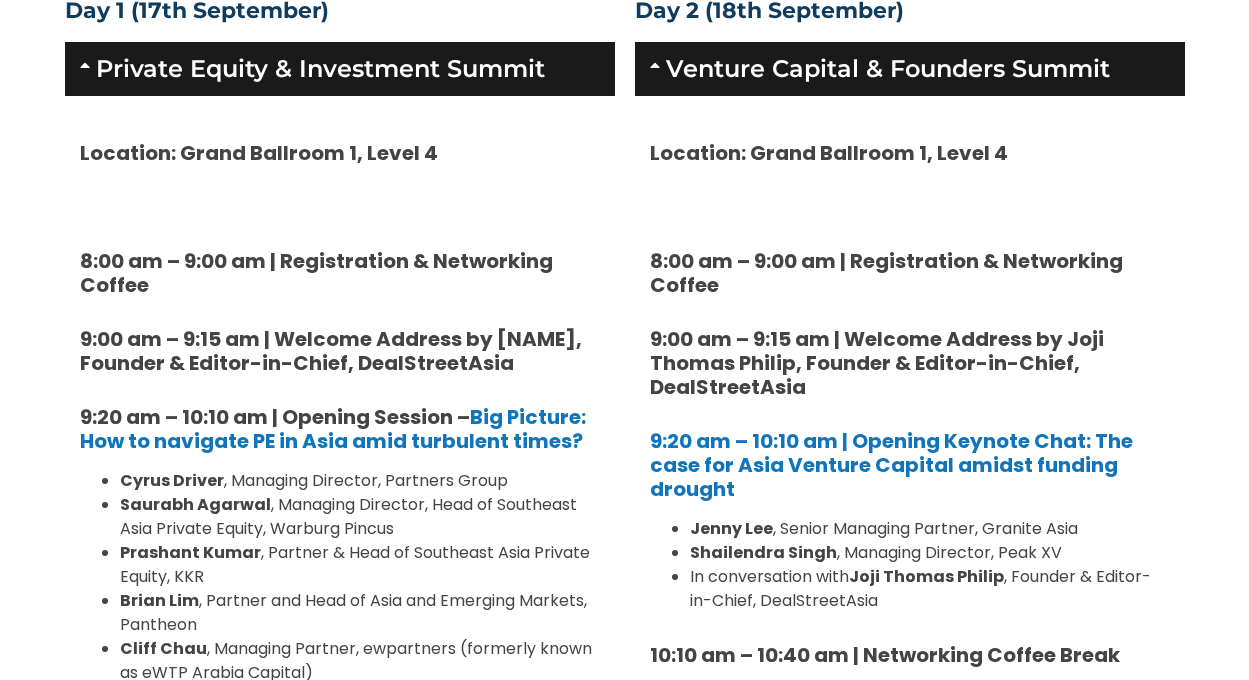 scroll, scrollTop: 382, scrollLeft: 0, axis: vertical 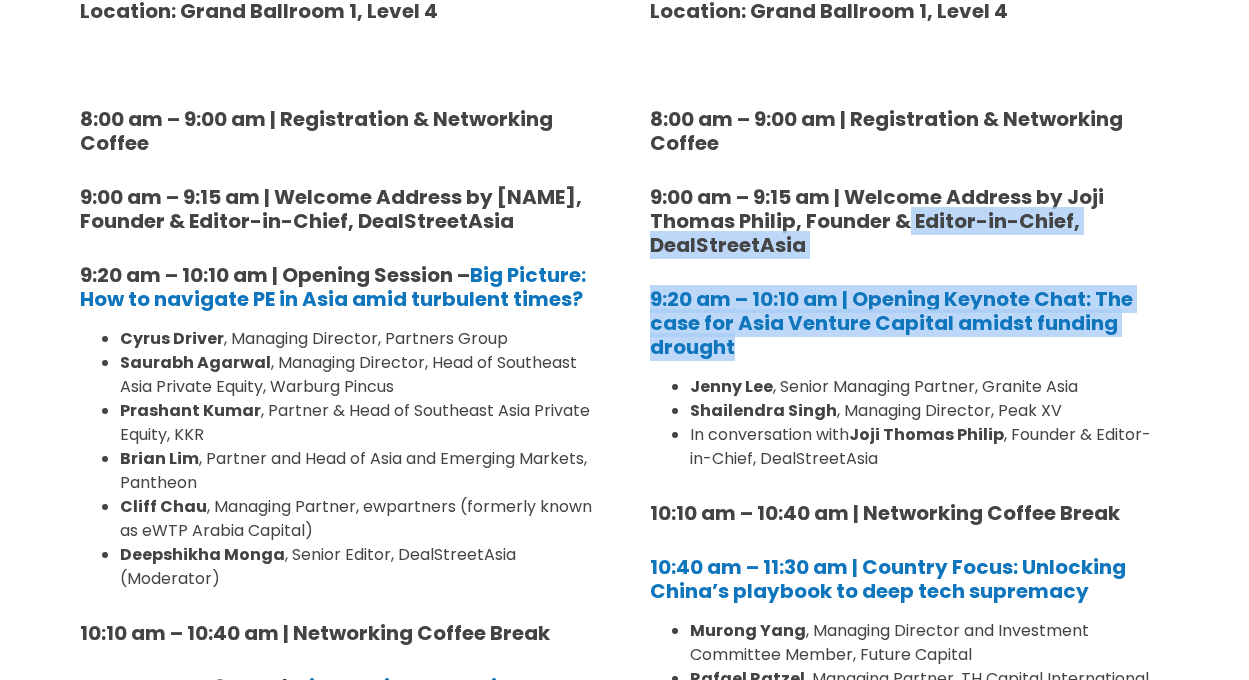 drag, startPoint x: 908, startPoint y: 228, endPoint x: 962, endPoint y: 349, distance: 132.50282 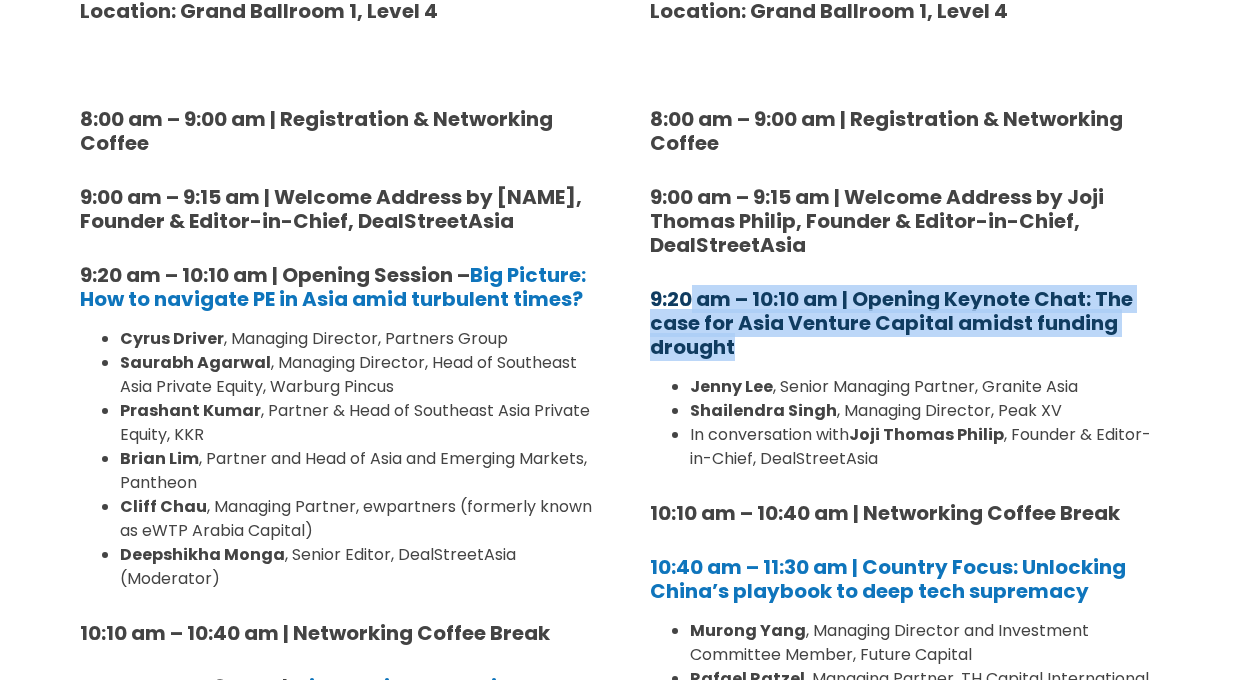 drag, startPoint x: 920, startPoint y: 362, endPoint x: 683, endPoint y: 292, distance: 247.12143 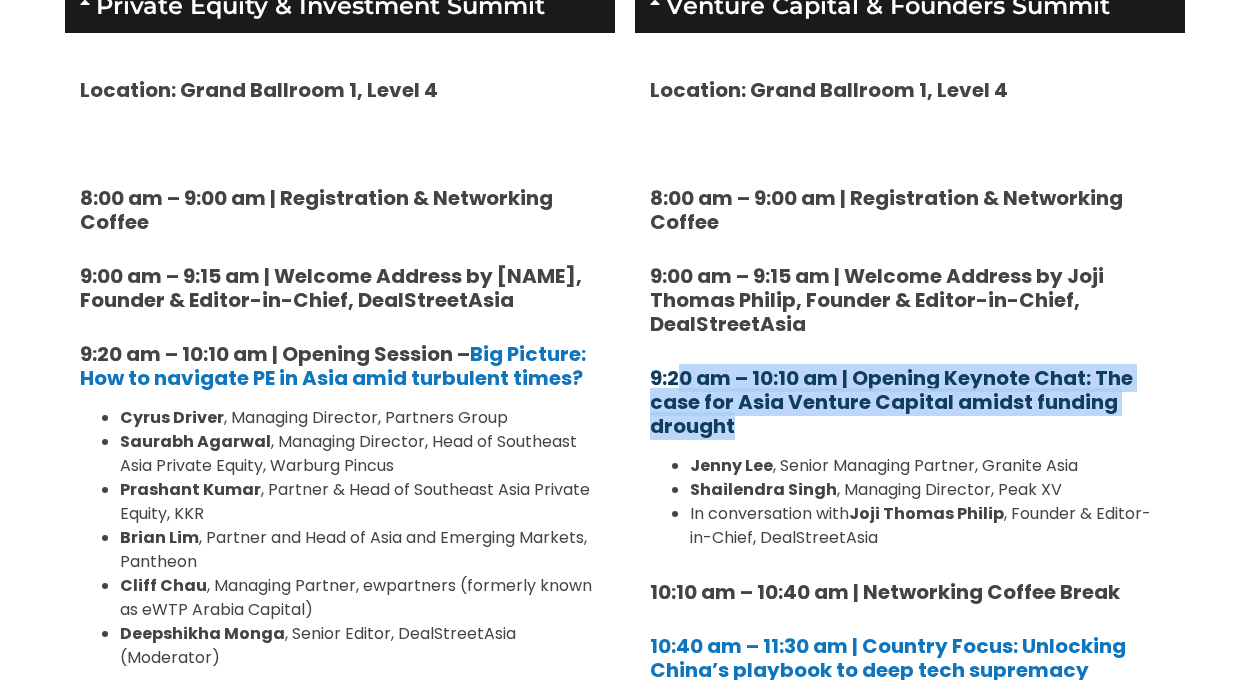 scroll, scrollTop: 401, scrollLeft: 0, axis: vertical 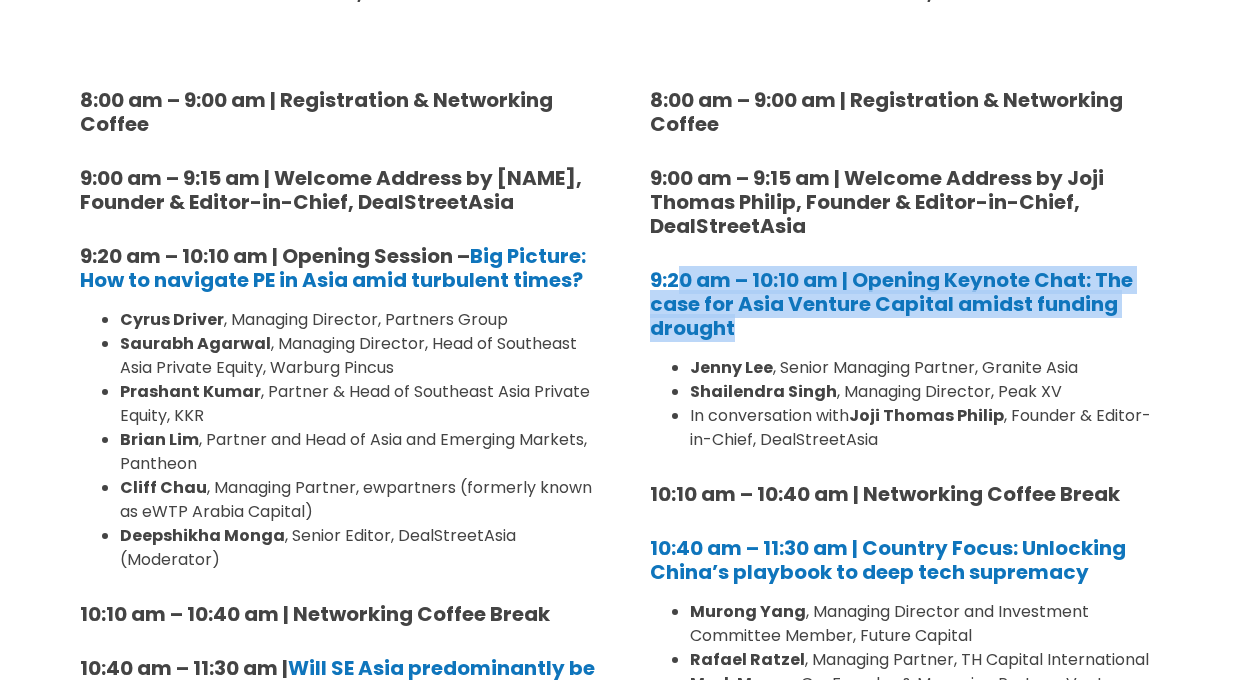 click on "Location: Grand Ballroom 1, Level 4 8:00 am – 9:00 am | Registration & Networking Coffee 9:00 am – 9:15 am | Welcome Address by [NAME], Founder & Editor-in-Chief, DealStreetAsia 9:20 am – 10:10 am | Opening Keynote Chat: The case for Asia Venture Capital amidst funding drought [NAME], Senior Managing Partner, Granite Asia [NAME], Managing Director, Peak XV In conversation with [NAME], Founder & Editor-in-Chief, DealStreetAsia 10:10 am – 10:40 am | Networking Coffee Break 10:40 am – 11:30 am | Country Focus: Unlocking China’s playbook to deep tech supremacy [NAME], Managing Director and Investment Committee Member, Future Capital [NAME], Managing Partner, TH Capital International [NAME], Co-Founder & Managing Partner, Vectr Fintech Partners [NAME], Deputy Editor, Greater China, DealStreetAsia (Moderator) 11:35 pm – 12:25 pm | Founders’ take: Building and scaling through funding crunch [NAME] [NAME] [NAME]" at bounding box center [910, 1246] 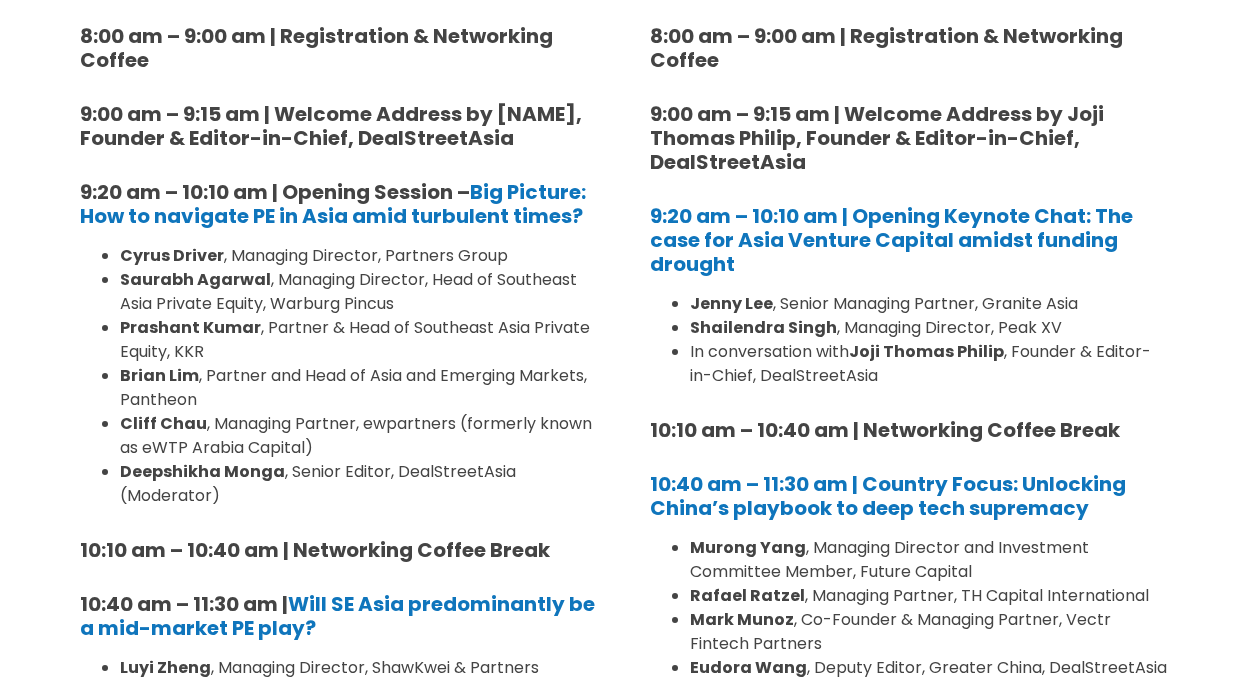 scroll, scrollTop: 508, scrollLeft: 0, axis: vertical 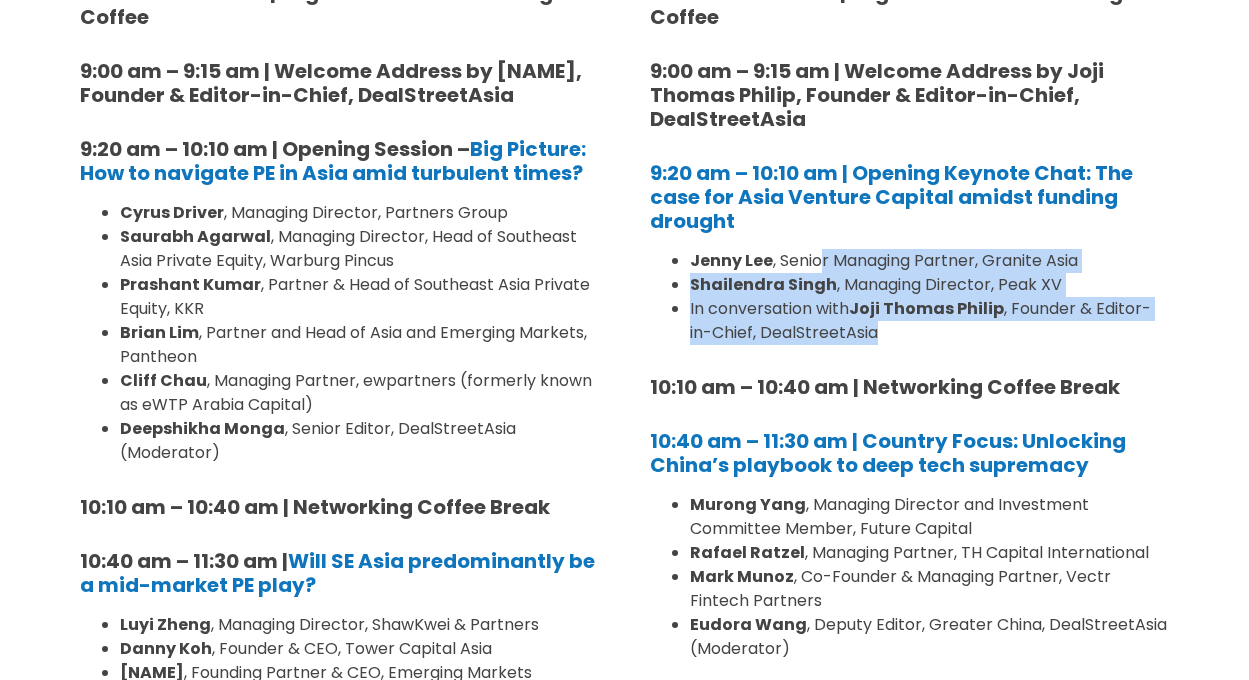 drag, startPoint x: 819, startPoint y: 260, endPoint x: 896, endPoint y: 330, distance: 104.062485 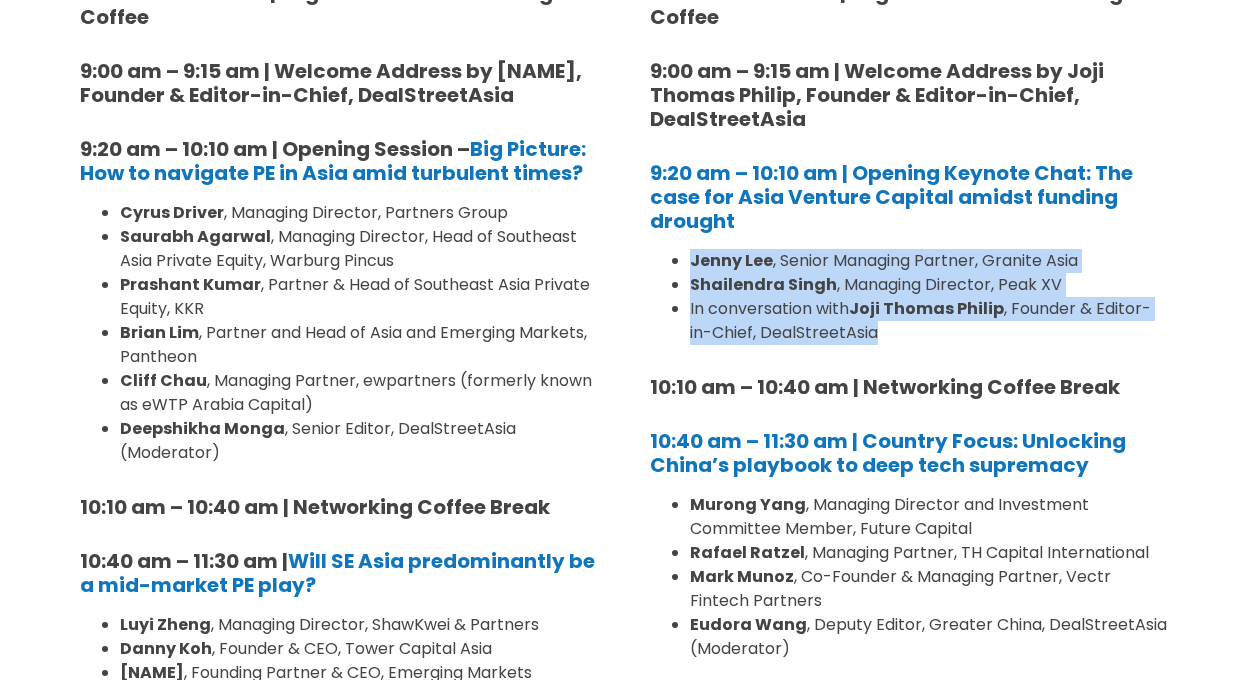drag, startPoint x: 912, startPoint y: 345, endPoint x: 635, endPoint y: 256, distance: 290.94672 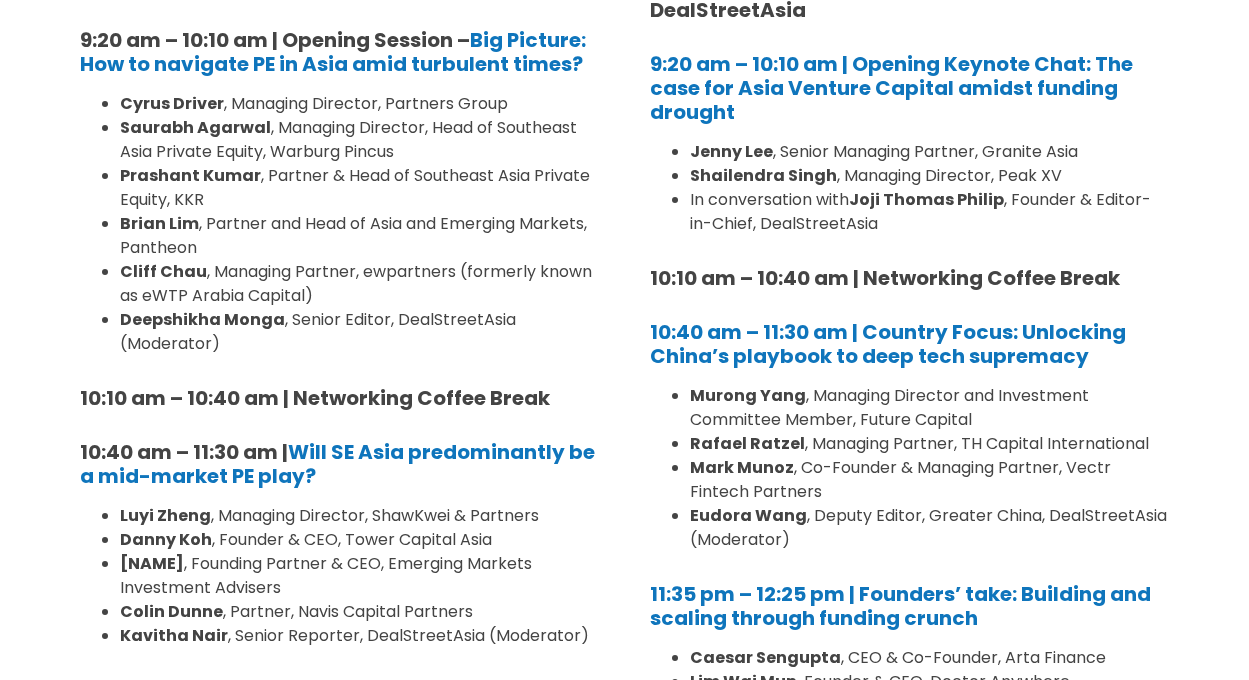 scroll, scrollTop: 599, scrollLeft: 0, axis: vertical 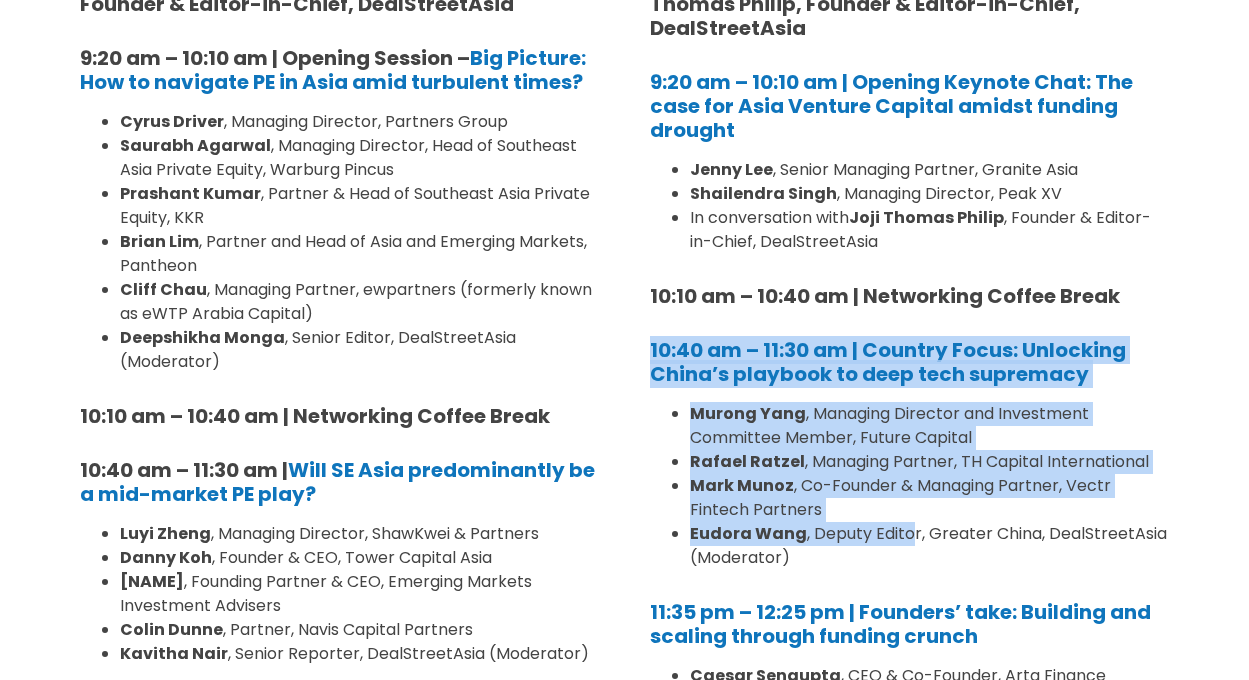 drag, startPoint x: 813, startPoint y: 329, endPoint x: 906, endPoint y: 534, distance: 225.10886 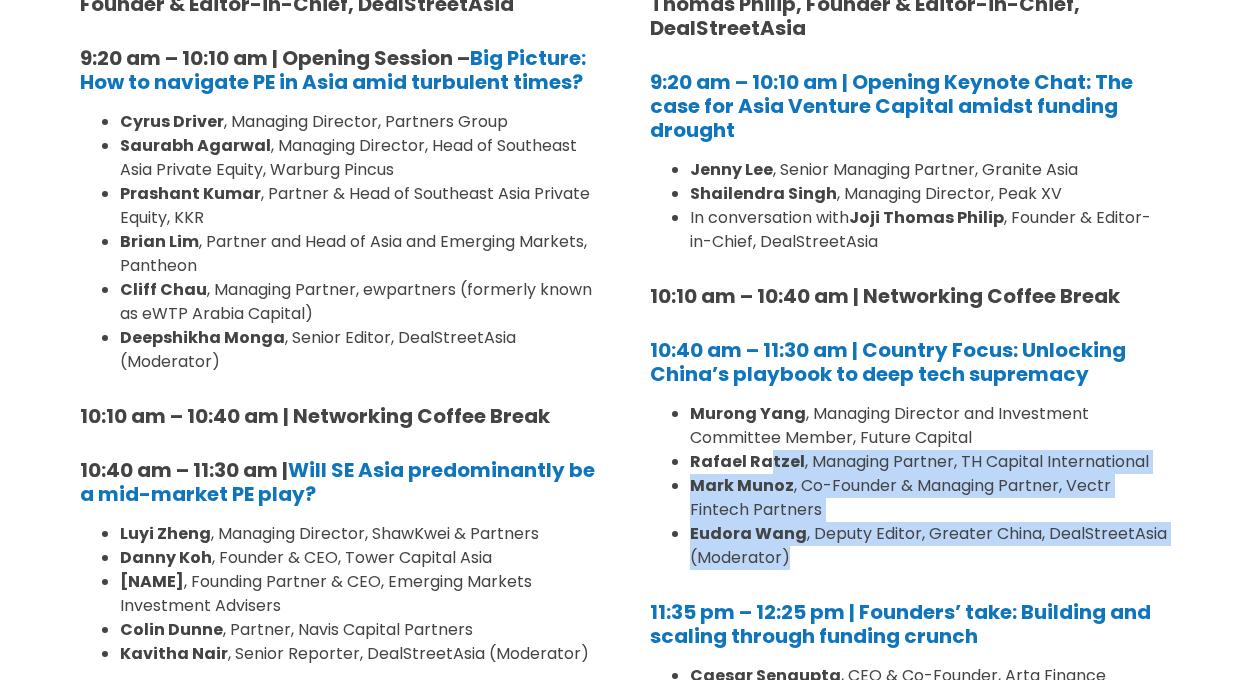 drag, startPoint x: 807, startPoint y: 571, endPoint x: 764, endPoint y: 460, distance: 119.03781 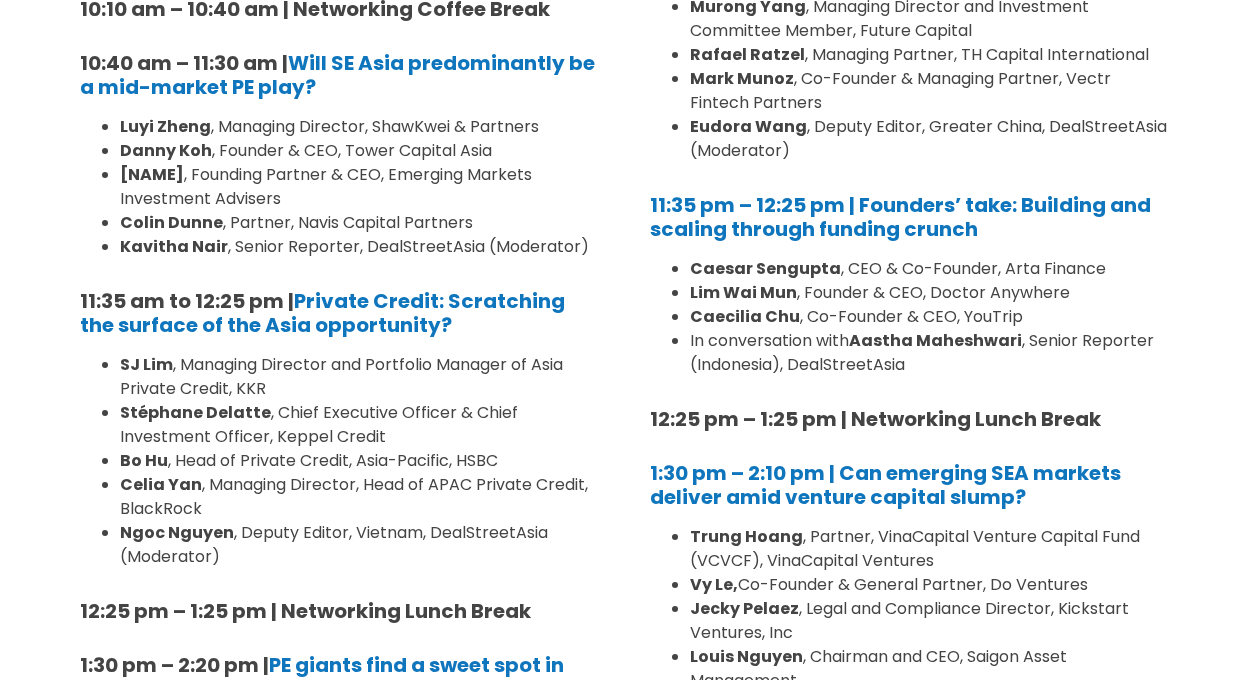 scroll, scrollTop: 1008, scrollLeft: 0, axis: vertical 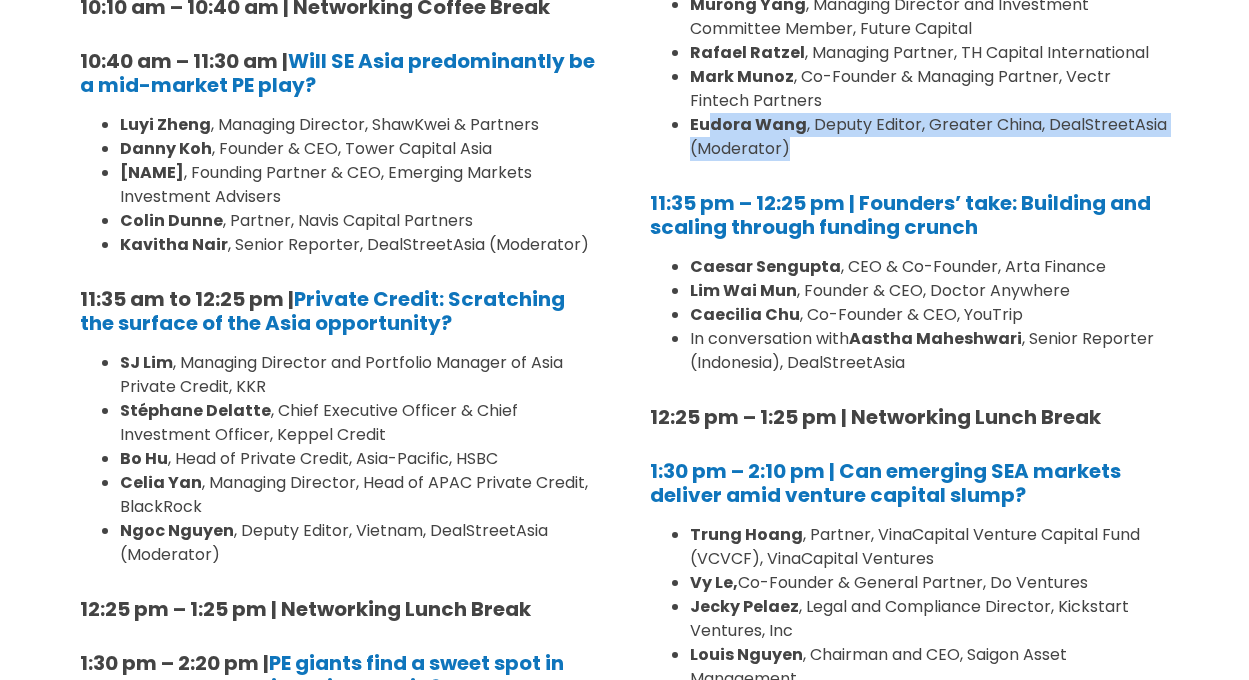 drag, startPoint x: 705, startPoint y: 124, endPoint x: 871, endPoint y: 155, distance: 168.86977 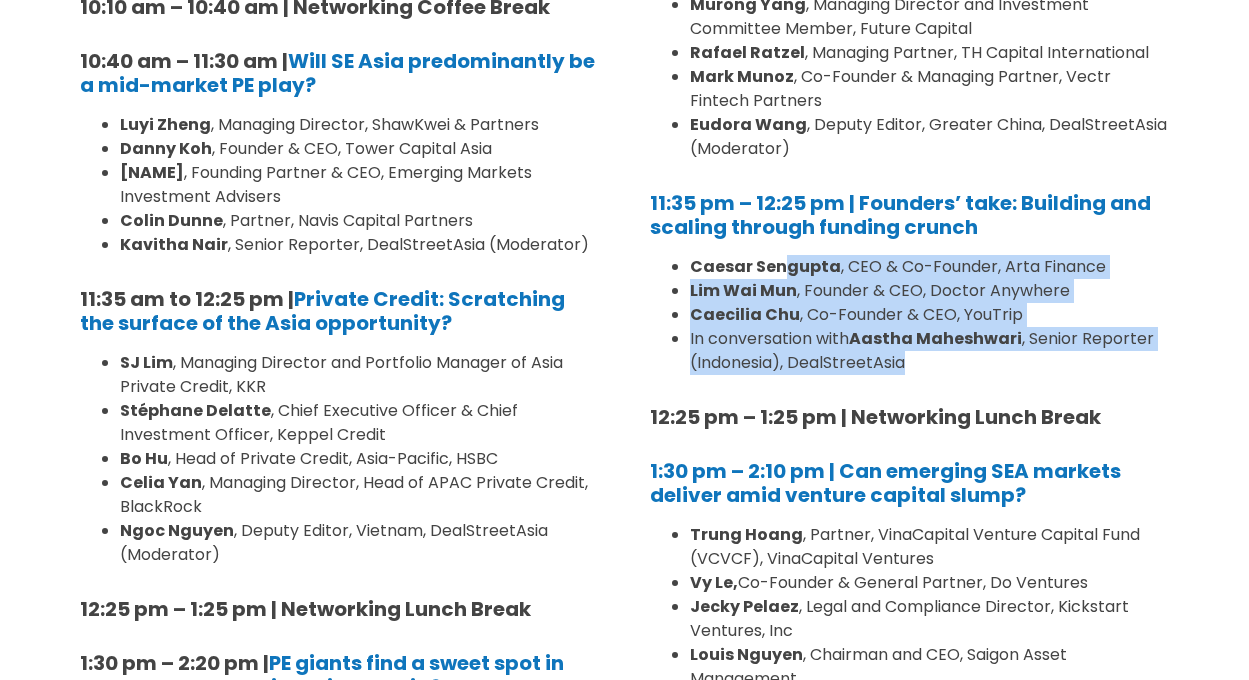 drag, startPoint x: 785, startPoint y: 268, endPoint x: 923, endPoint y: 369, distance: 171.01169 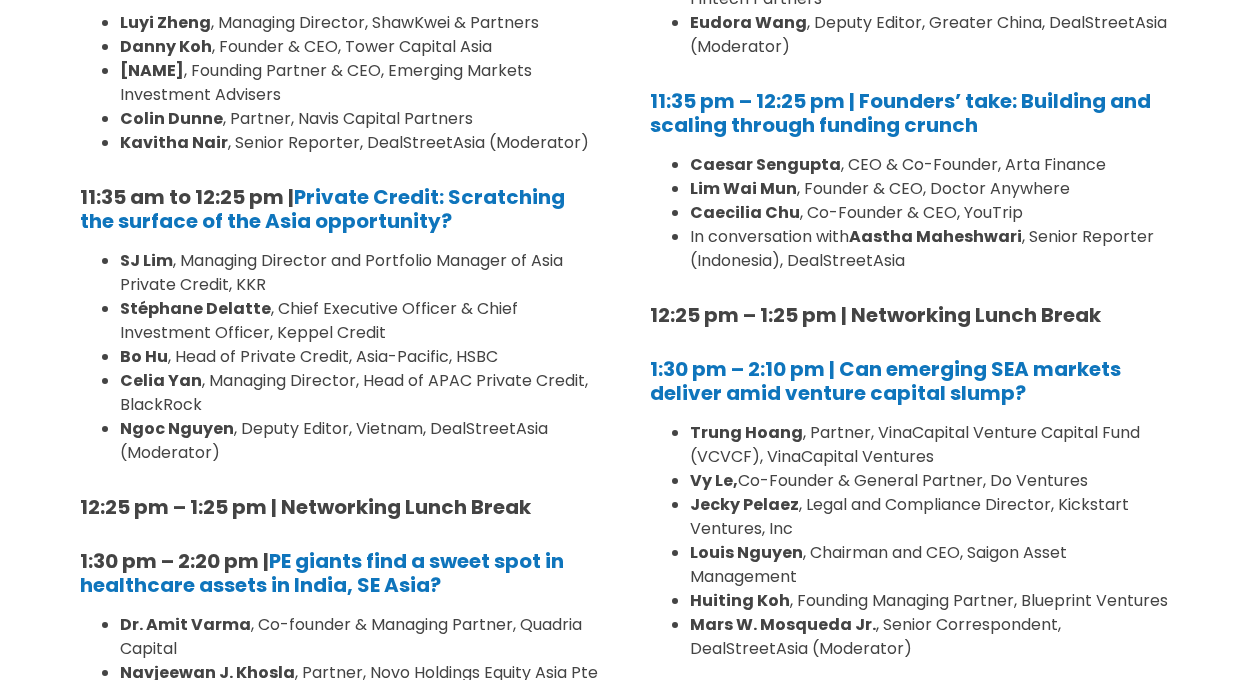 scroll, scrollTop: 1128, scrollLeft: 0, axis: vertical 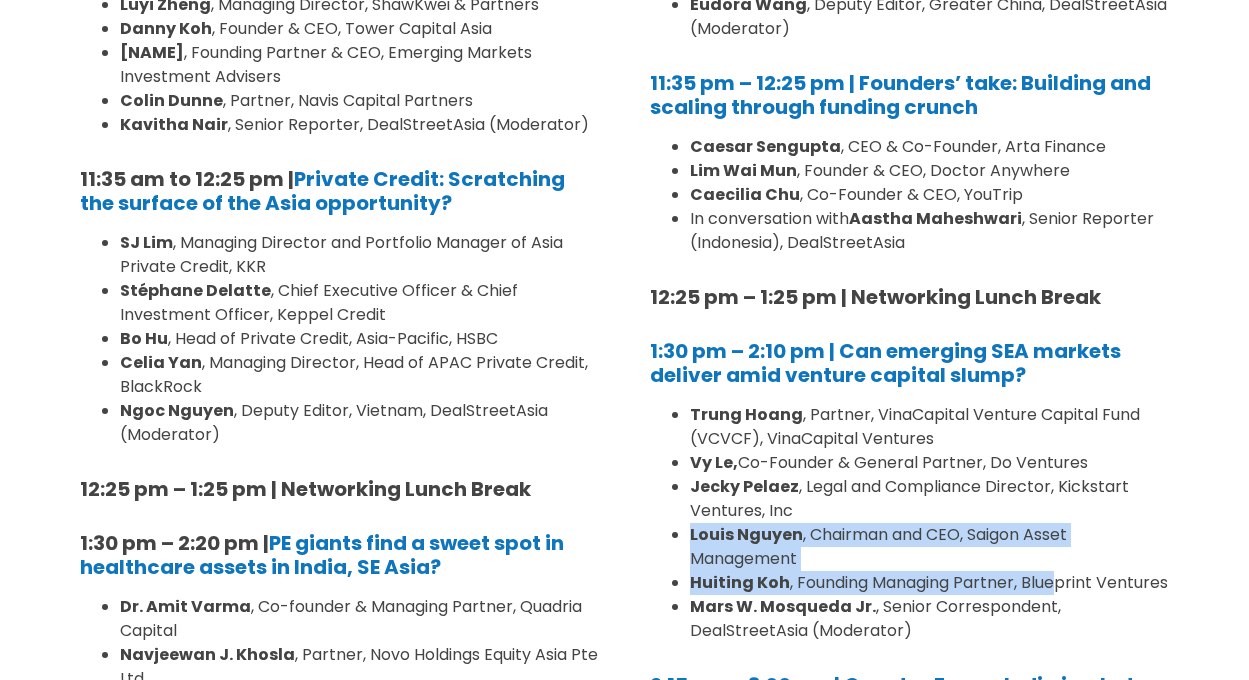 drag, startPoint x: 856, startPoint y: 511, endPoint x: 1083, endPoint y: 589, distance: 240.02708 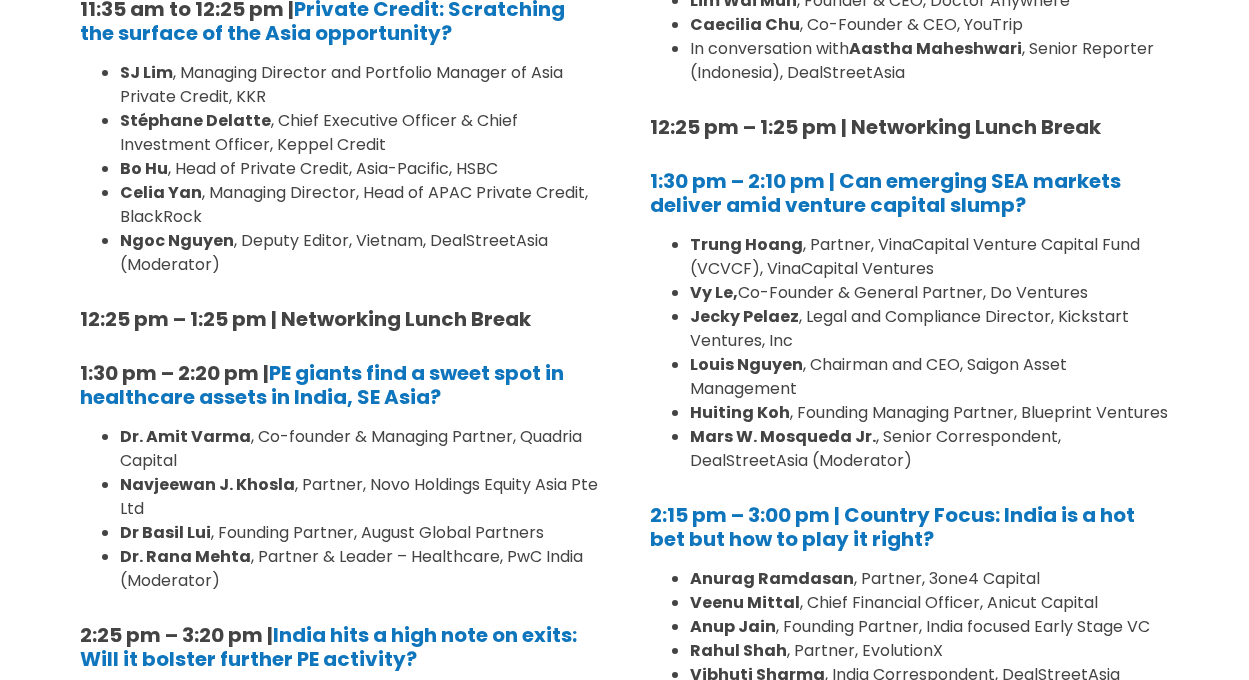 click on "Location: Grand Ballroom 1, Level 4 8:00 am – 9:00 am | Registration & Networking Coffee 9:00 am – 9:15 am | Welcome Address by [NAME], Founder & Editor-in-Chief, DealStreetAsia 9:20 am – 10:10 am | Opening Keynote Chat: The case for Asia Venture Capital amidst funding drought [NAME], Senior Managing Partner, Granite Asia [NAME], Managing Director, Peak XV In conversation with [NAME], Founder & Editor-in-Chief, DealStreetAsia 10:10 am – 10:40 am | Networking Coffee Break 10:40 am – 11:30 am | Country Focus: Unlocking China’s playbook to deep tech supremacy [NAME], Managing Director and Investment Committee Member, Future Capital [NAME], Managing Partner, TH Capital International [NAME], Co-Founder & Managing Partner, Vectr Fintech Partners [NAME], Deputy Editor, Greater China, DealStreetAsia (Moderator) 11:35 pm – 12:25 pm | Founders’ take: Building and scaling through funding crunch [NAME] [NAME] [NAME]" at bounding box center [910, 349] 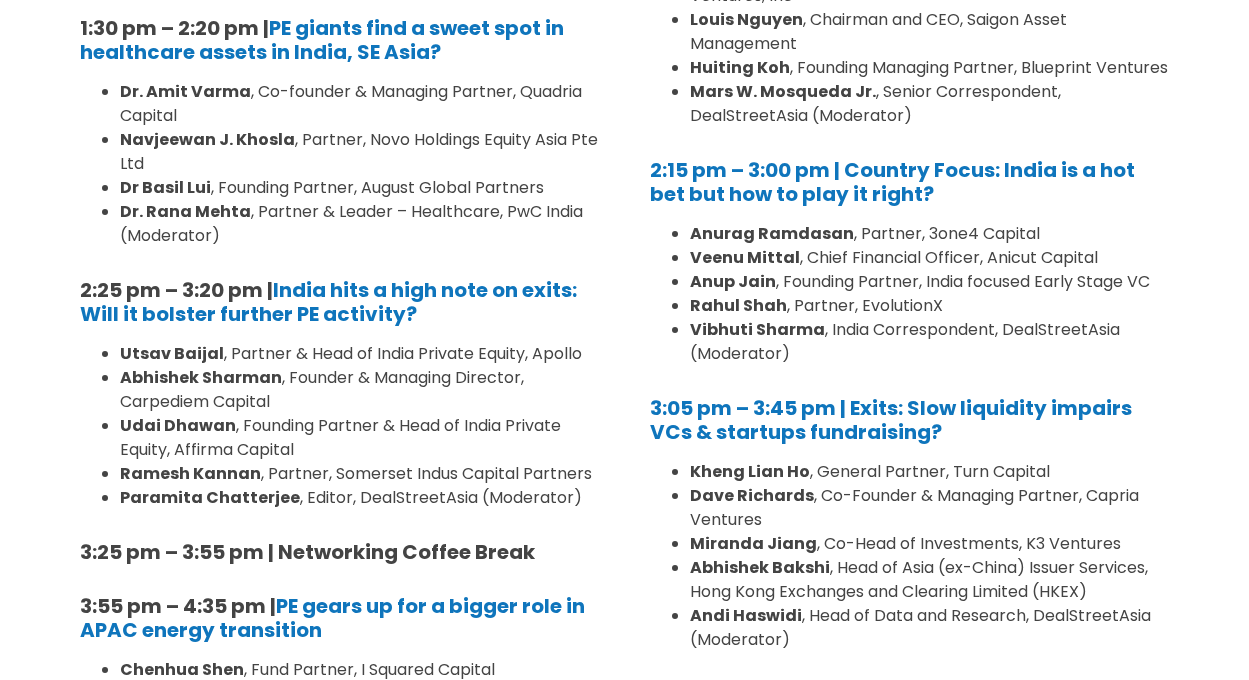 scroll, scrollTop: 1656, scrollLeft: 0, axis: vertical 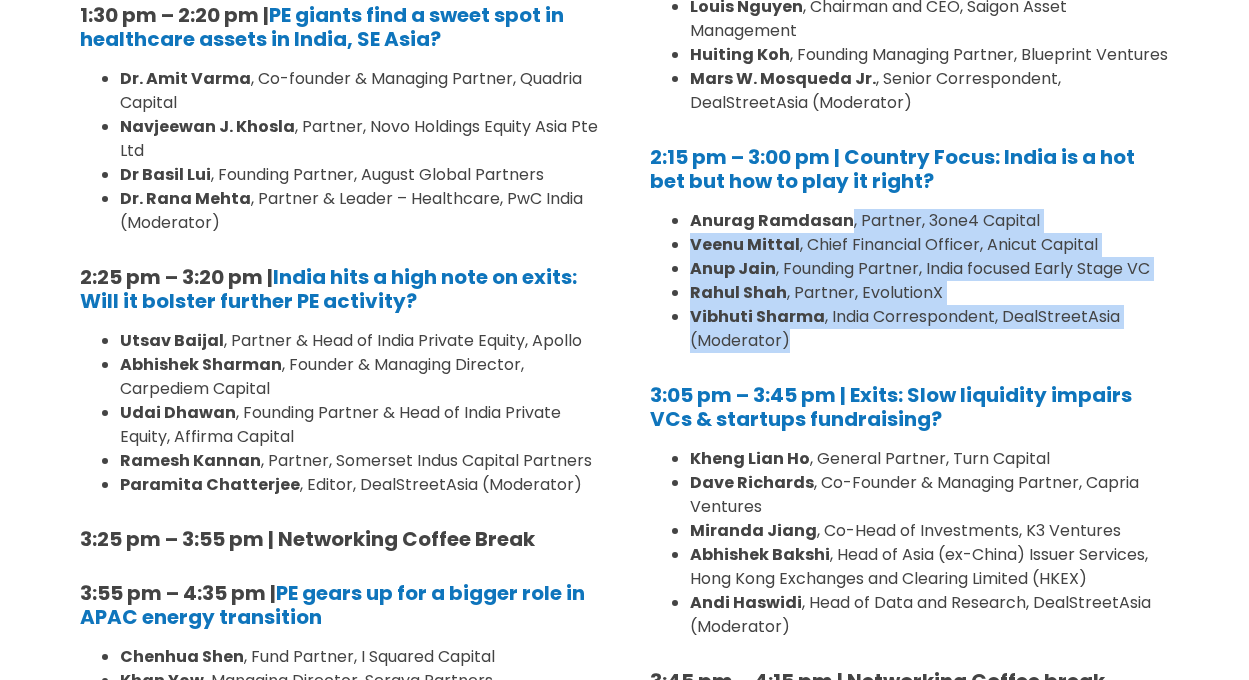 drag, startPoint x: 889, startPoint y: 345, endPoint x: 846, endPoint y: 226, distance: 126.53063 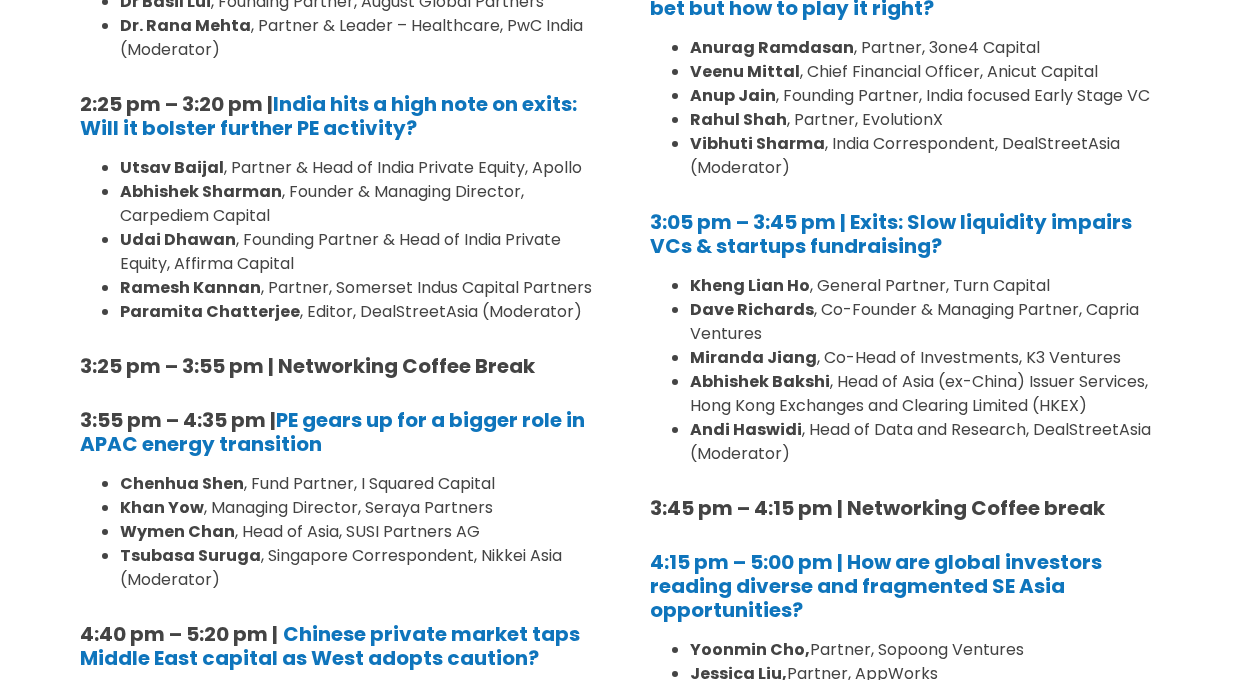 scroll, scrollTop: 1839, scrollLeft: 0, axis: vertical 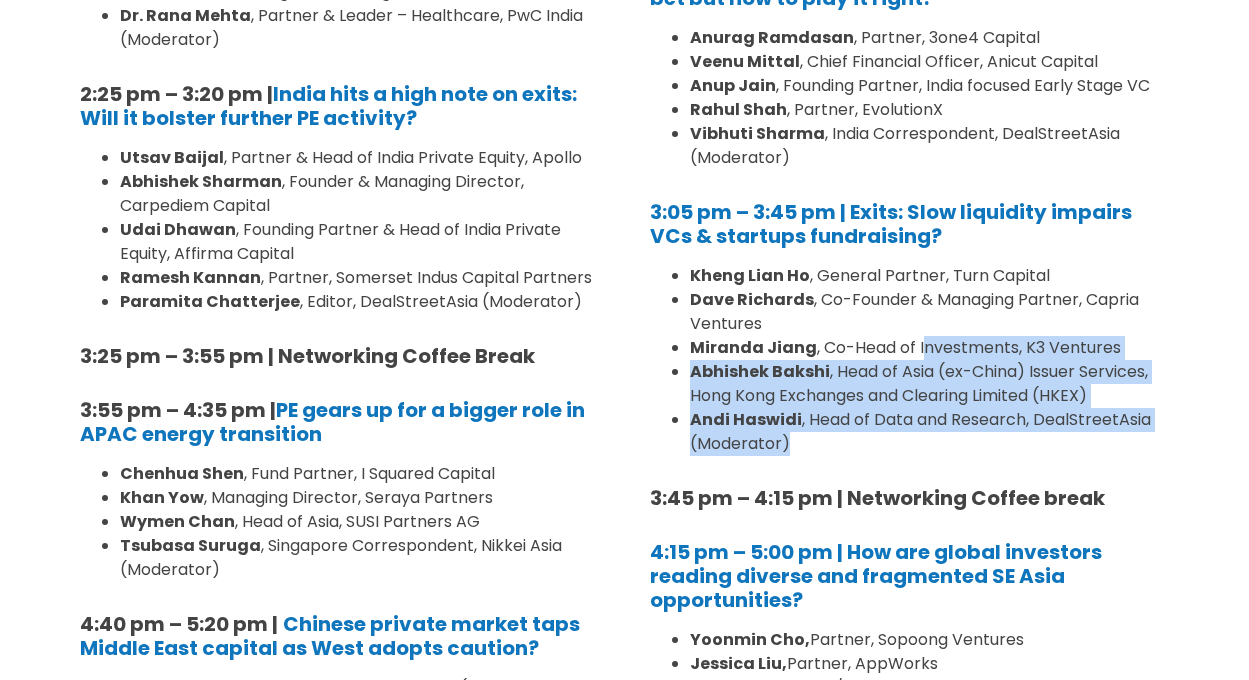 drag, startPoint x: 921, startPoint y: 352, endPoint x: 915, endPoint y: 452, distance: 100.17984 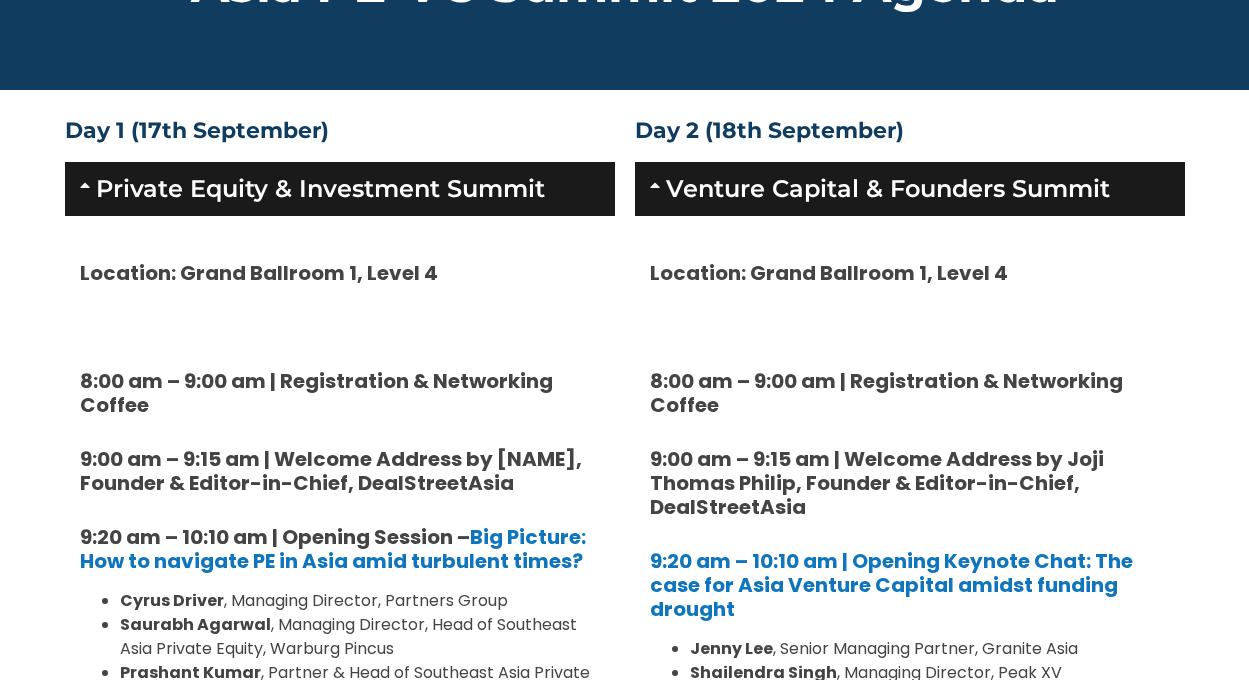 scroll, scrollTop: 0, scrollLeft: 0, axis: both 